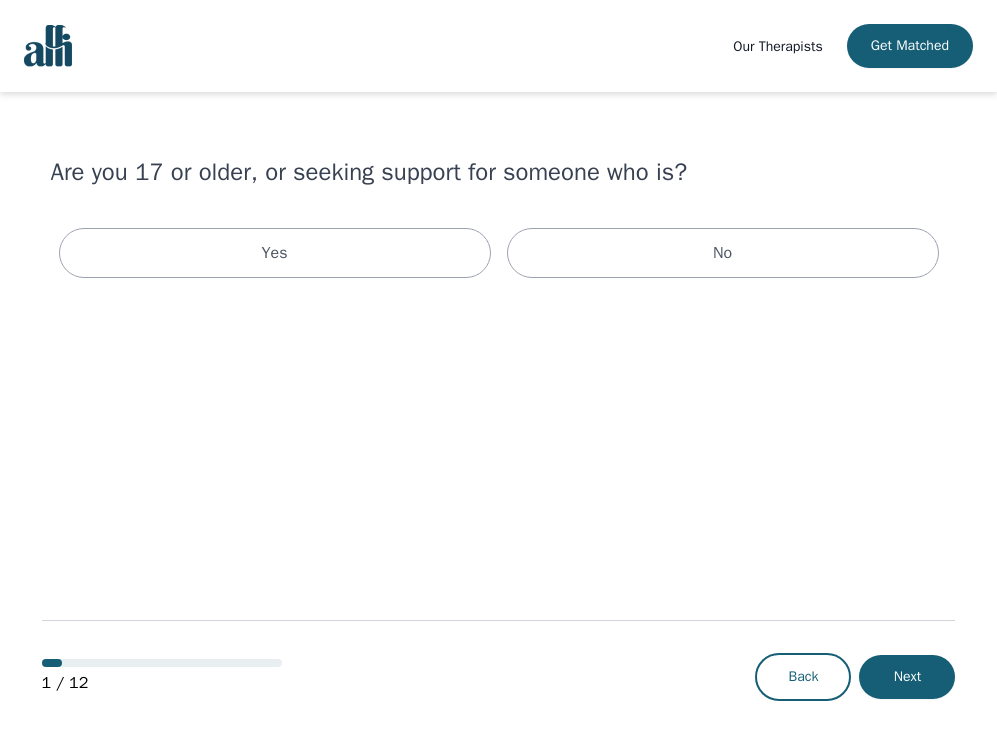 scroll, scrollTop: 0, scrollLeft: 0, axis: both 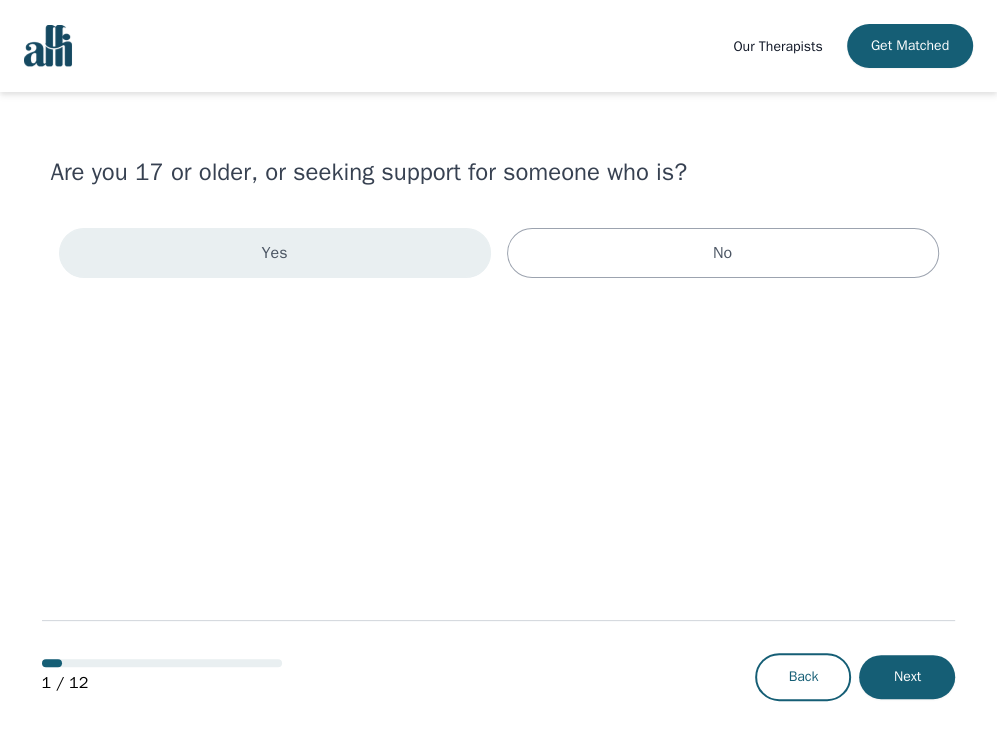 click on "Yes" at bounding box center (275, 253) 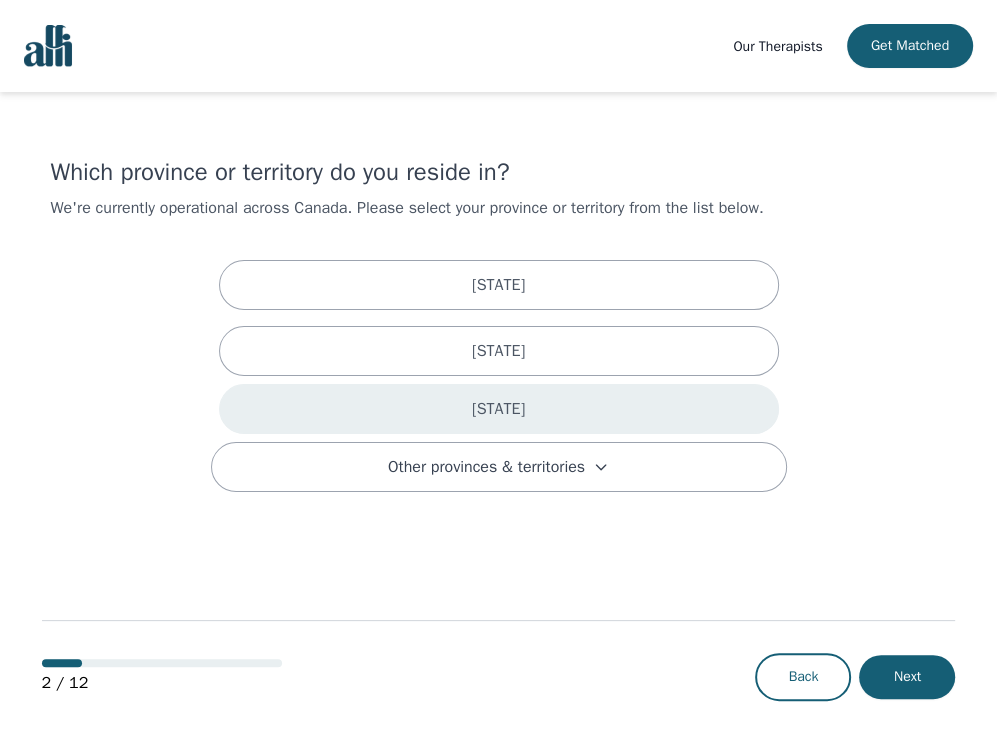 click on "[STATE]" at bounding box center [499, 409] 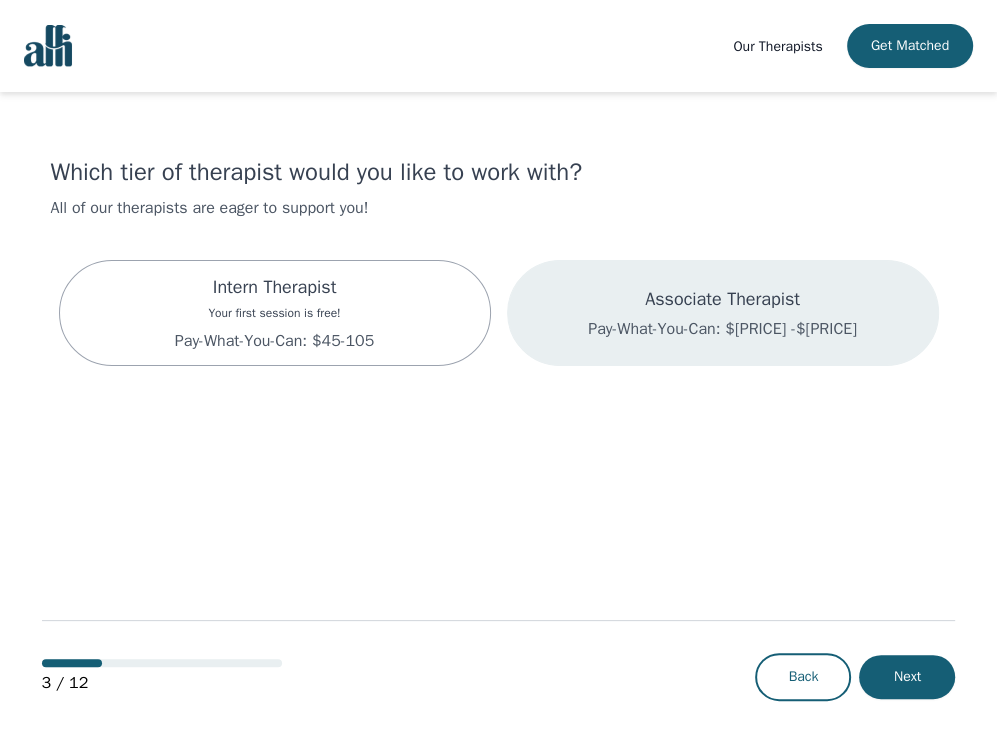 click on "Associate Therapist Pay-What-You-Can: $[PRICE] -$[PRICE]" at bounding box center (723, 313) 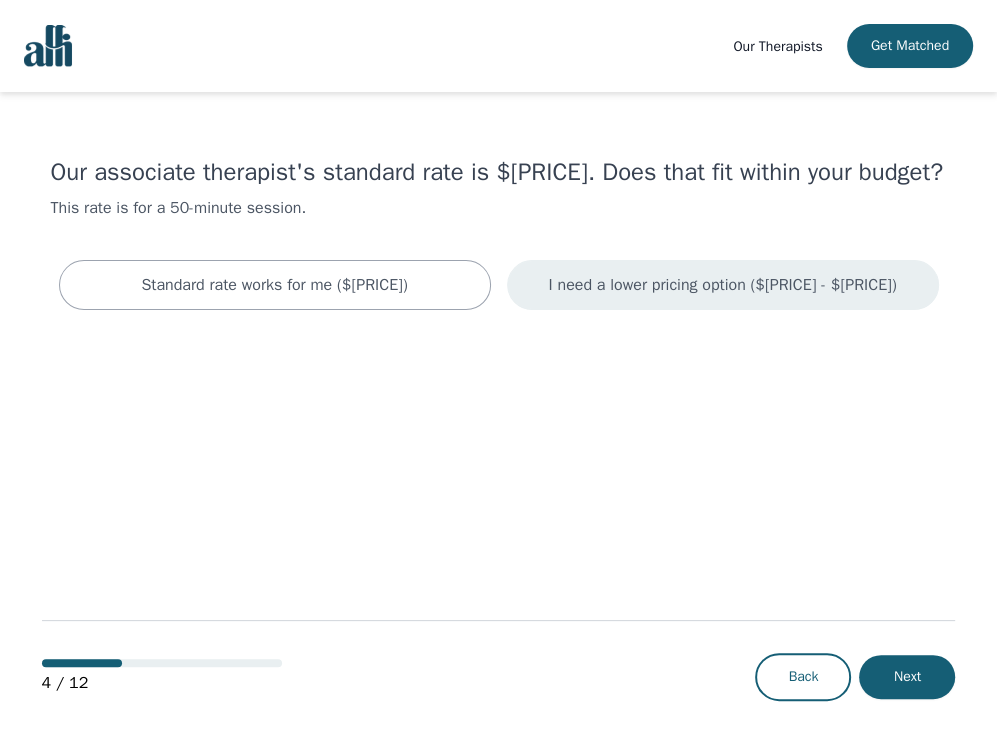 click on "I need a lower pricing option ($[PRICE] - $[PRICE])" at bounding box center (723, 285) 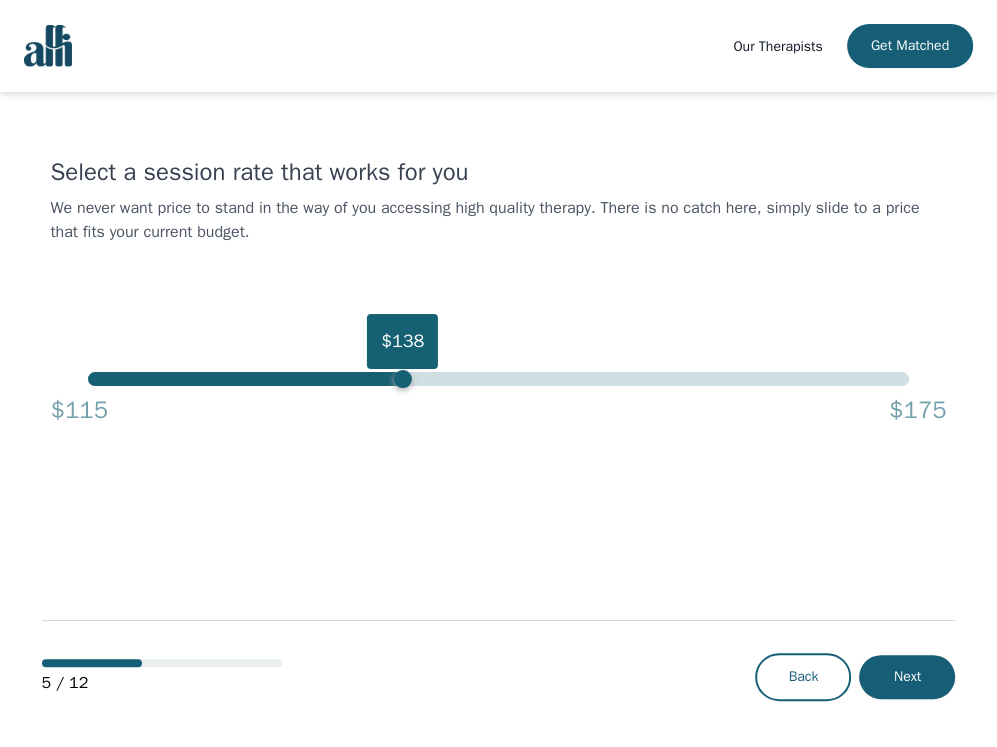 drag, startPoint x: 907, startPoint y: 379, endPoint x: 393, endPoint y: 387, distance: 514.06226 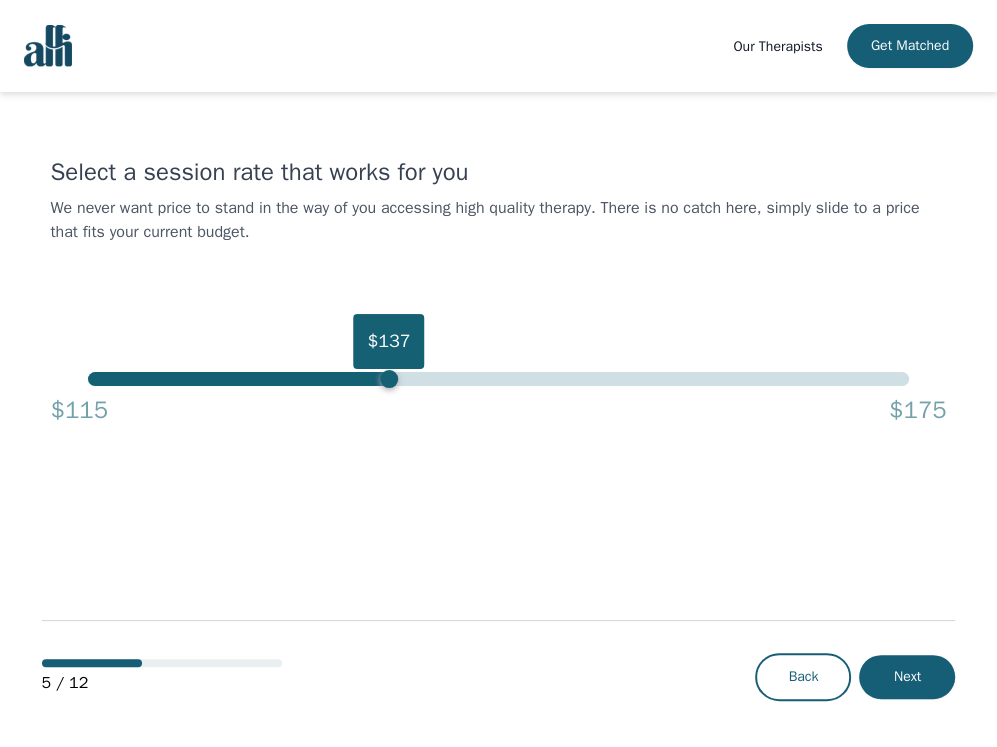 drag, startPoint x: 393, startPoint y: 387, endPoint x: 283, endPoint y: 380, distance: 110.2225 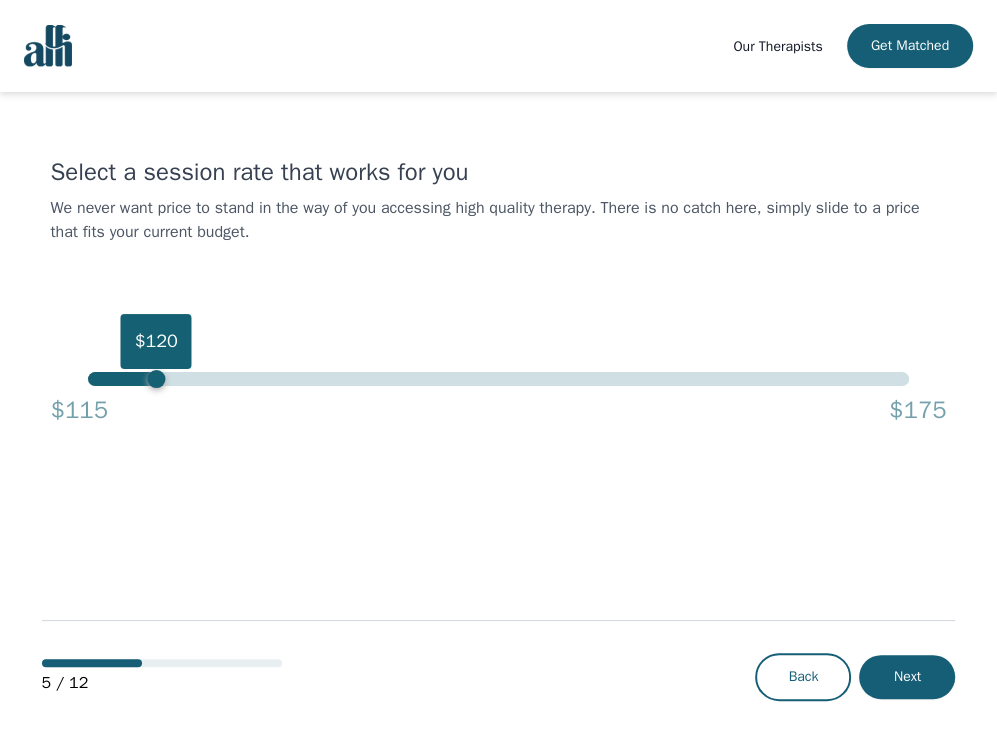 drag, startPoint x: 283, startPoint y: 380, endPoint x: 156, endPoint y: 386, distance: 127.141655 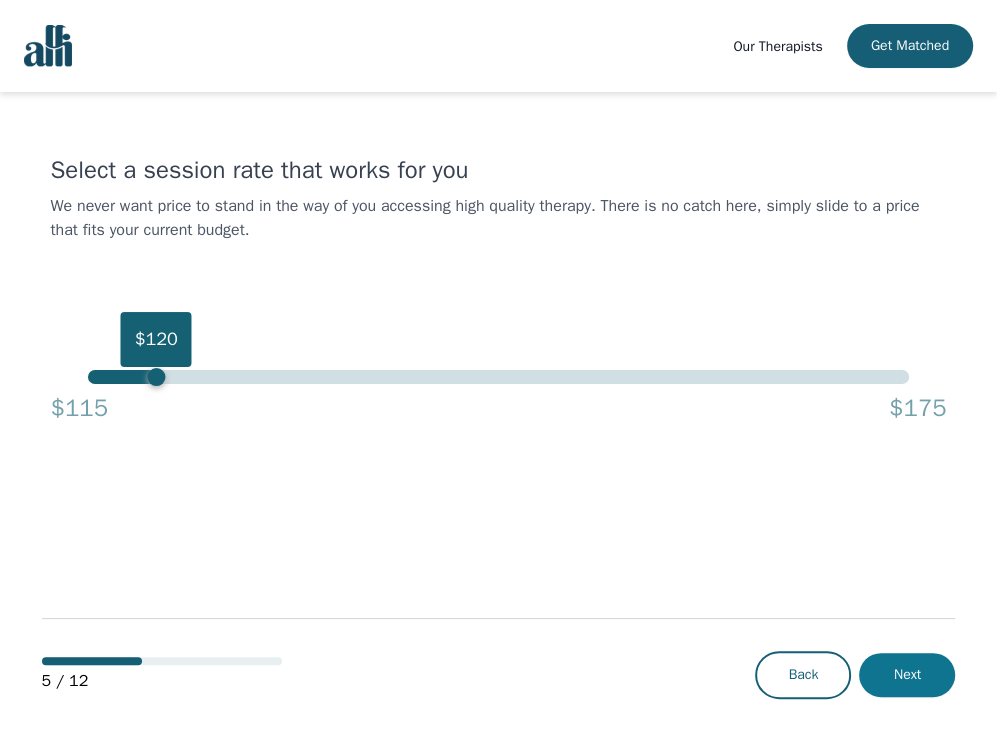 click on "Next" at bounding box center [907, 675] 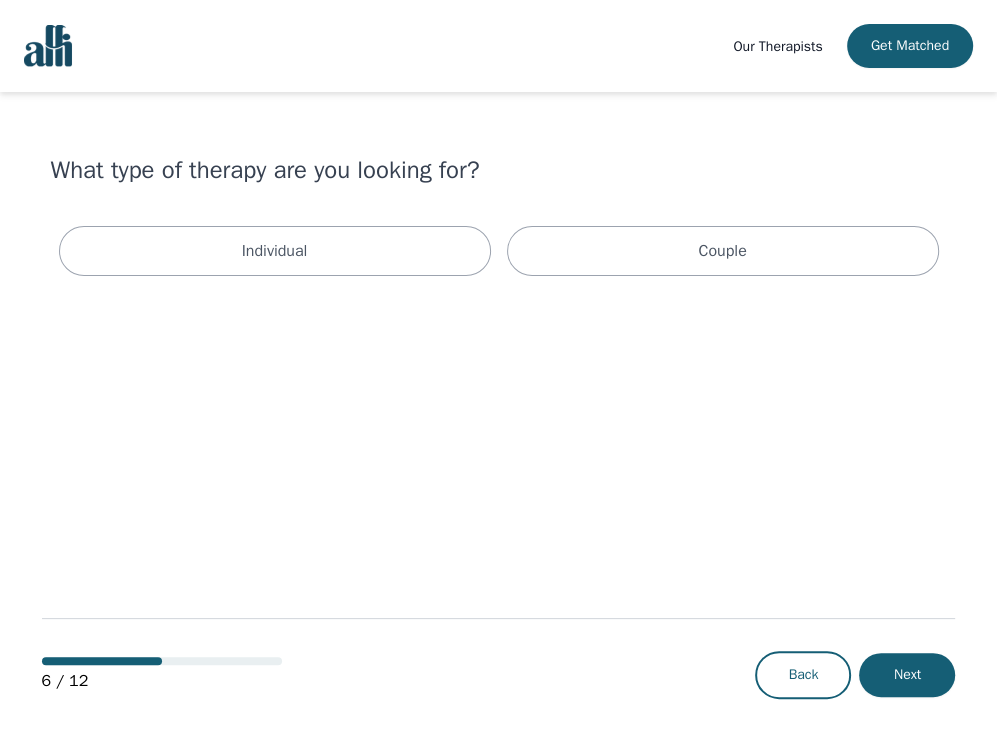 scroll, scrollTop: 0, scrollLeft: 0, axis: both 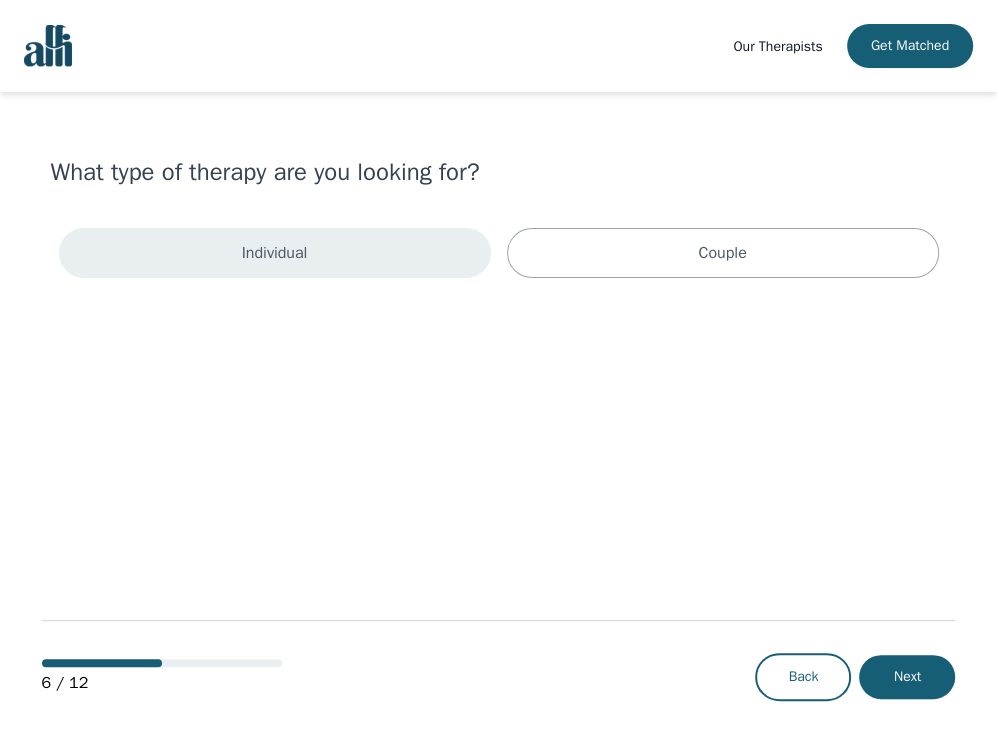 click on "Individual" at bounding box center (275, 253) 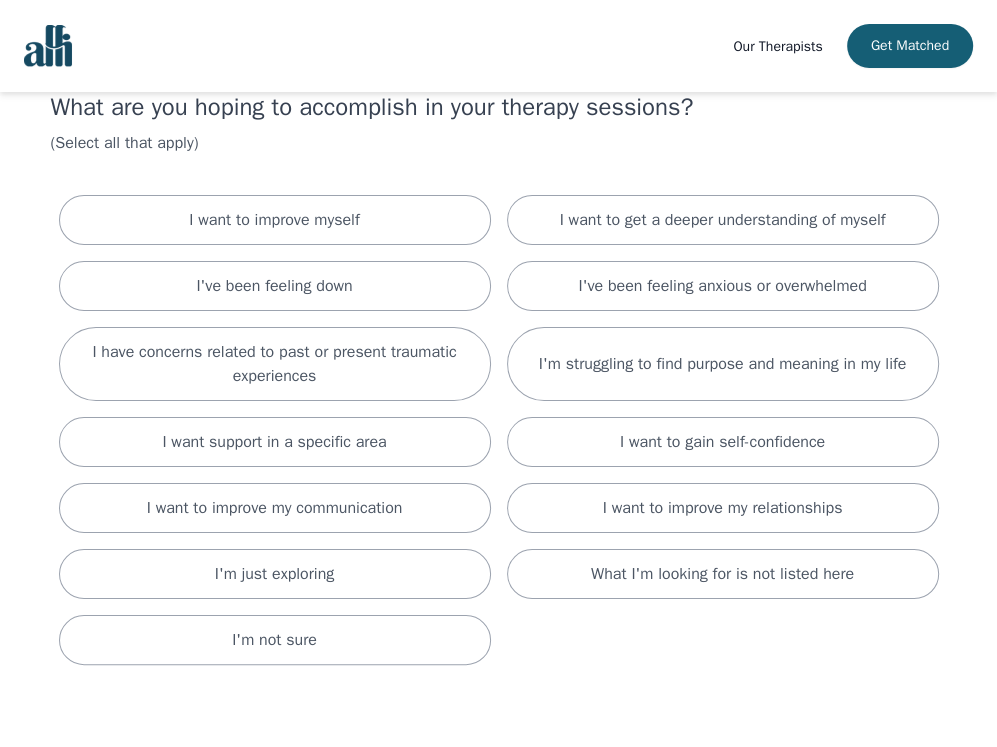 scroll, scrollTop: 100, scrollLeft: 0, axis: vertical 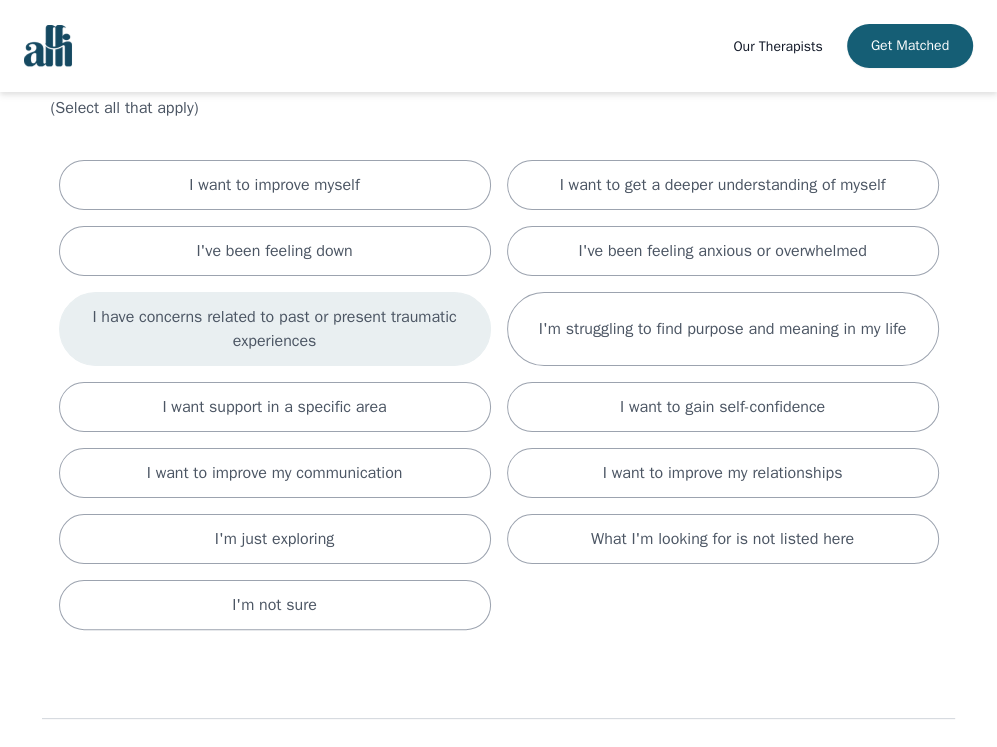 click on "I have concerns related to past or present traumatic experiences" at bounding box center (275, 329) 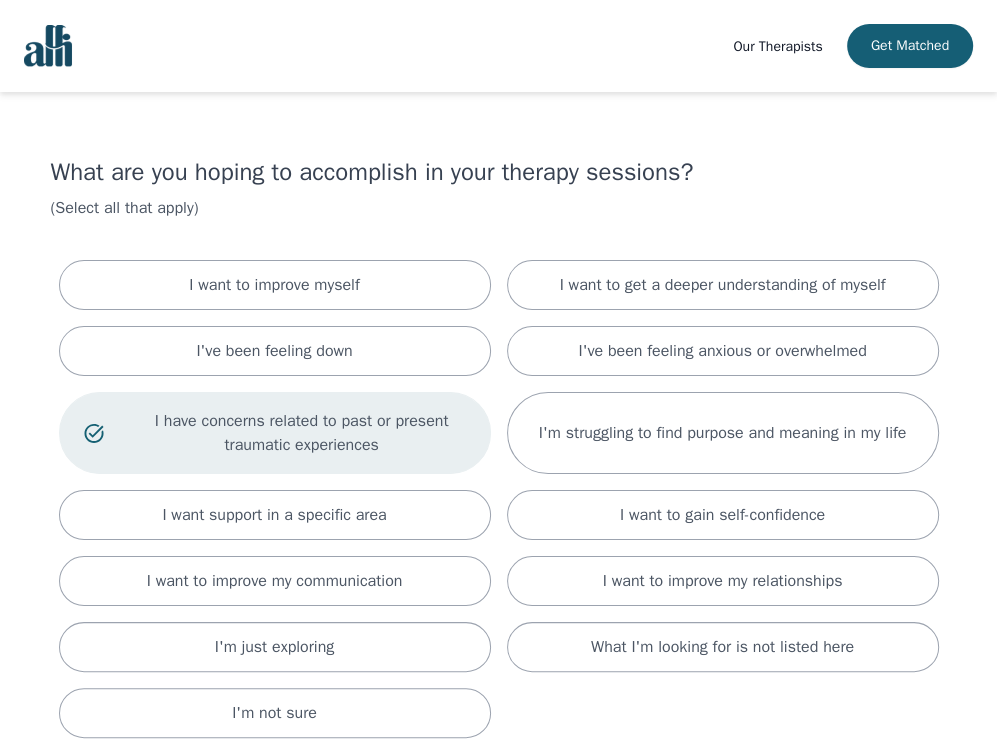 scroll, scrollTop: 100, scrollLeft: 0, axis: vertical 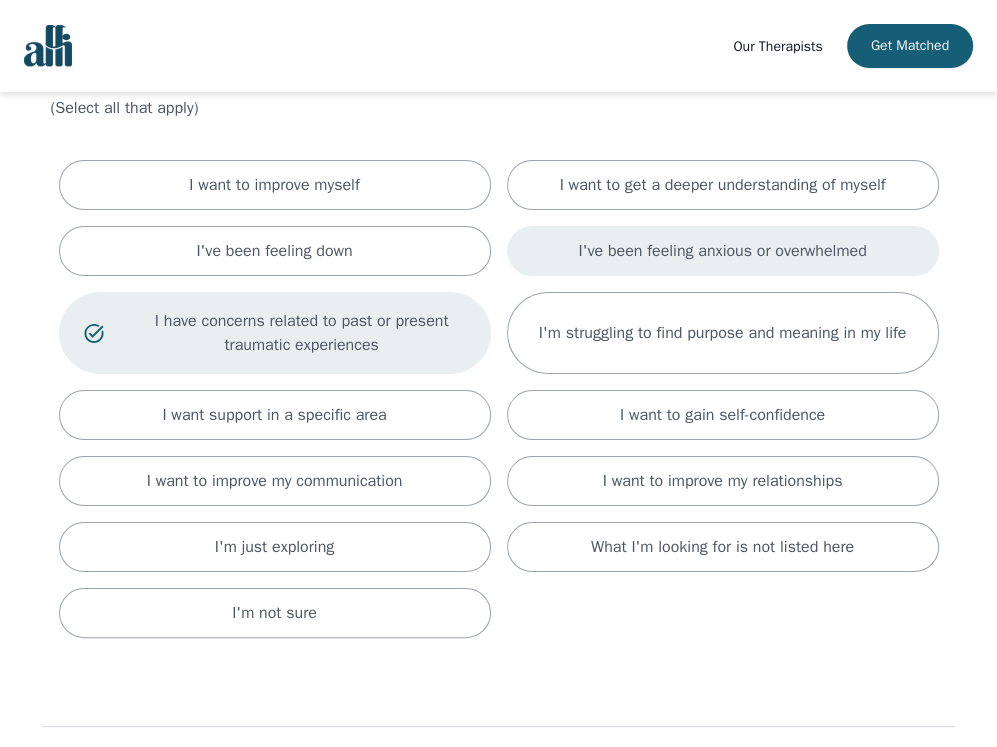 click on "I've been feeling anxious or overwhelmed" at bounding box center [723, 251] 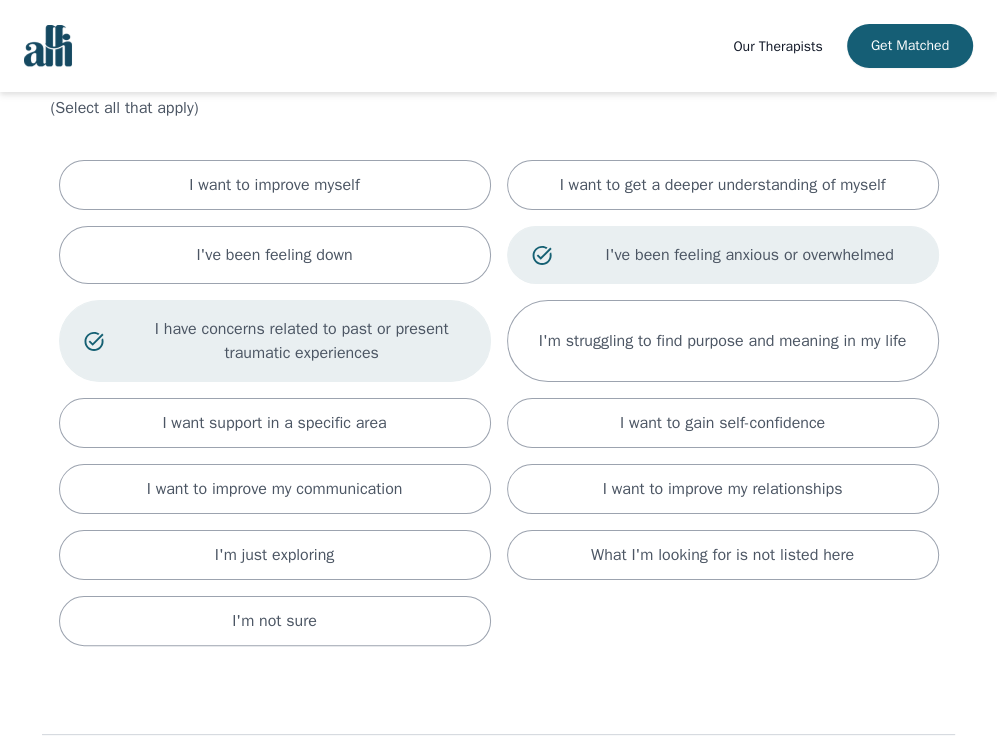 click on "Our Therapists Get Matched What are you hoping to accomplish in your therapy sessions? (Select all that apply) I want to improve myself I want to get a deeper understanding of myself I've been feeling down I've been feeling anxious or overwhelmed I have concerns related to past or present traumatic experiences I'm struggling to find purpose and meaning in my life I want support in a specific area I want to gain self-confidence I want to improve my communication I want to improve my relationships I'm just exploring What I'm looking for is not listed here I'm not sure 7 / 12 Back Next" at bounding box center (498, 381) 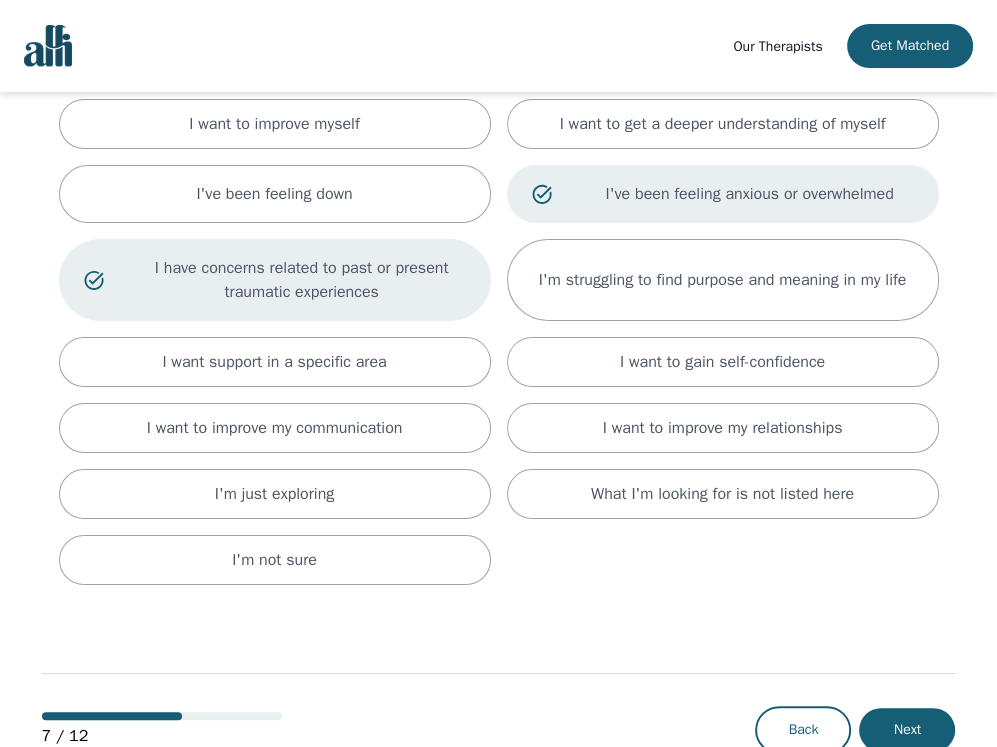 scroll, scrollTop: 212, scrollLeft: 0, axis: vertical 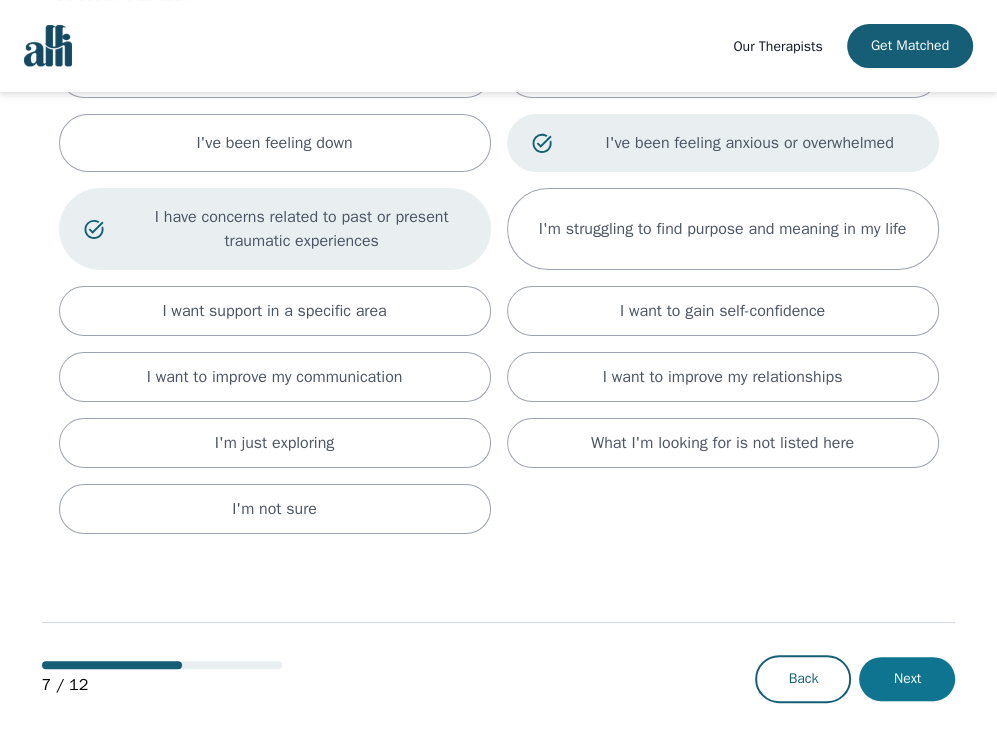click on "Next" at bounding box center (907, 679) 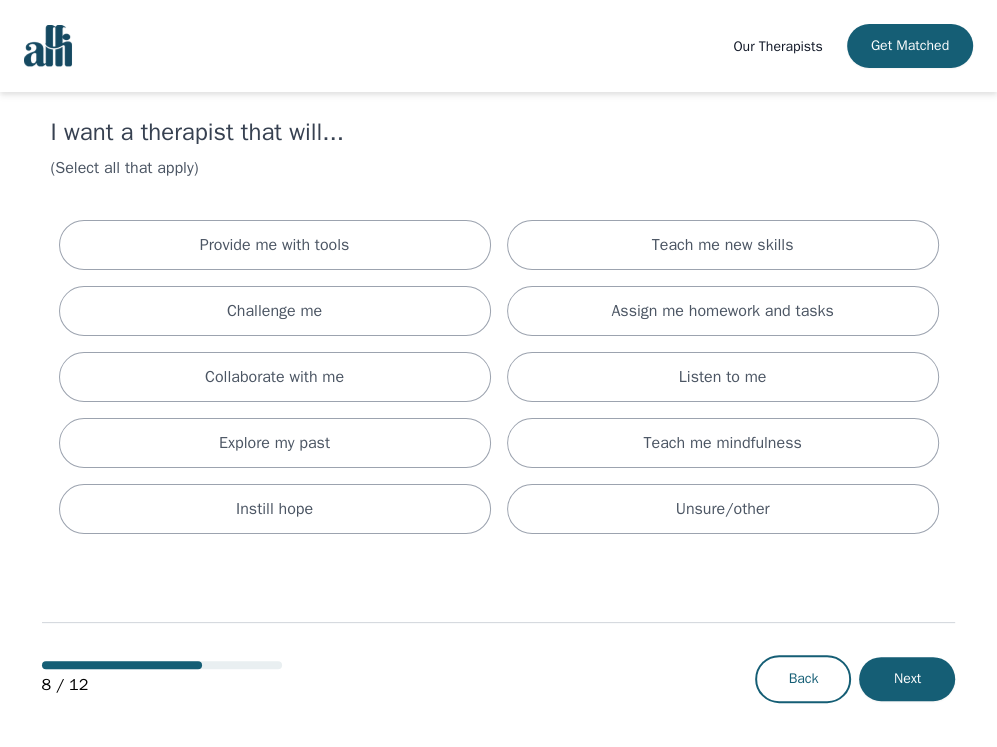 scroll, scrollTop: 0, scrollLeft: 0, axis: both 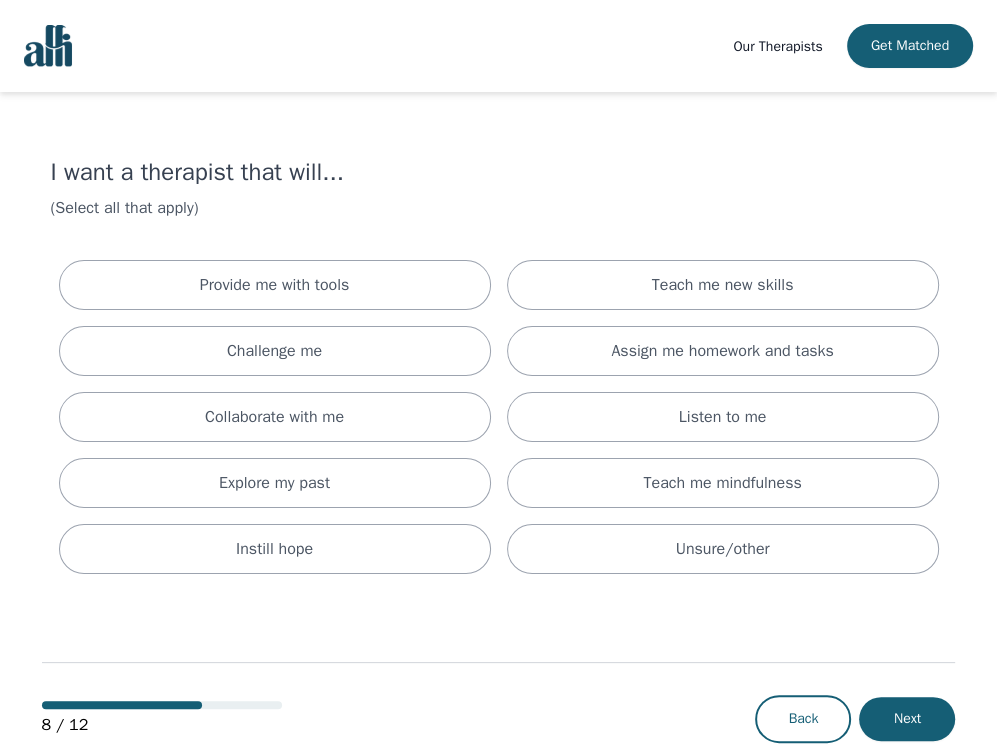 click on "Our Therapists Get Matched I want a therapist that will... (Select all that apply) Provide me with tools Teach me new skills Challenge me Assign me homework and tasks Collaborate with me Listen to me Explore my past Teach me mindfulness Instill hope Unsure/other 8 / 12 Back Next" at bounding box center [498, 395] 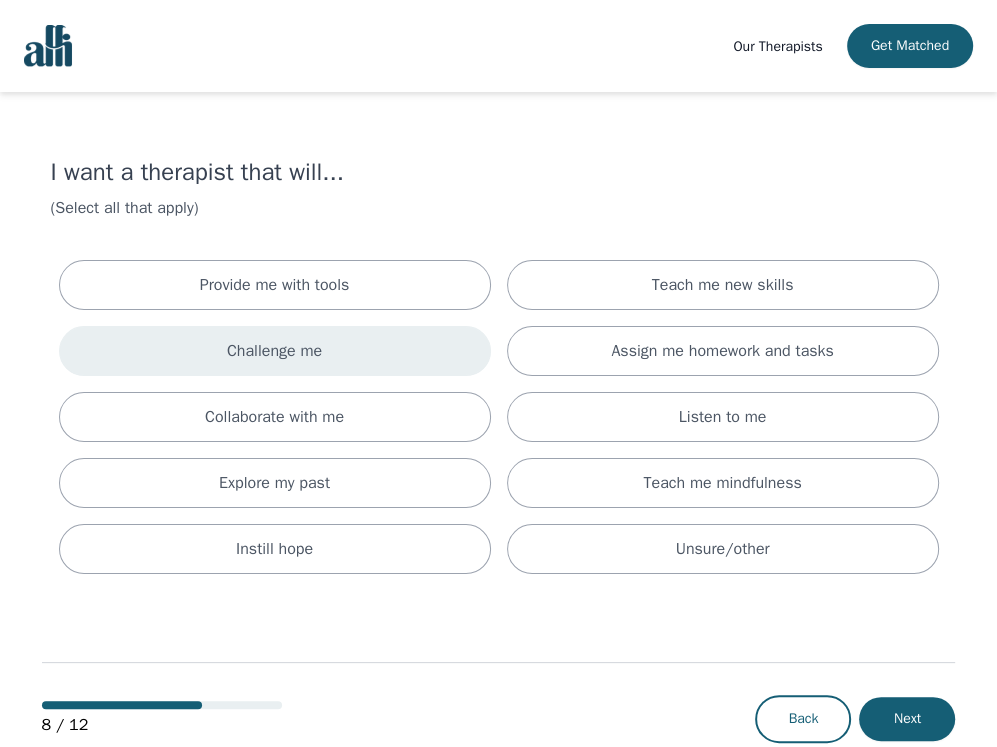 drag, startPoint x: 425, startPoint y: 347, endPoint x: 433, endPoint y: 340, distance: 10.630146 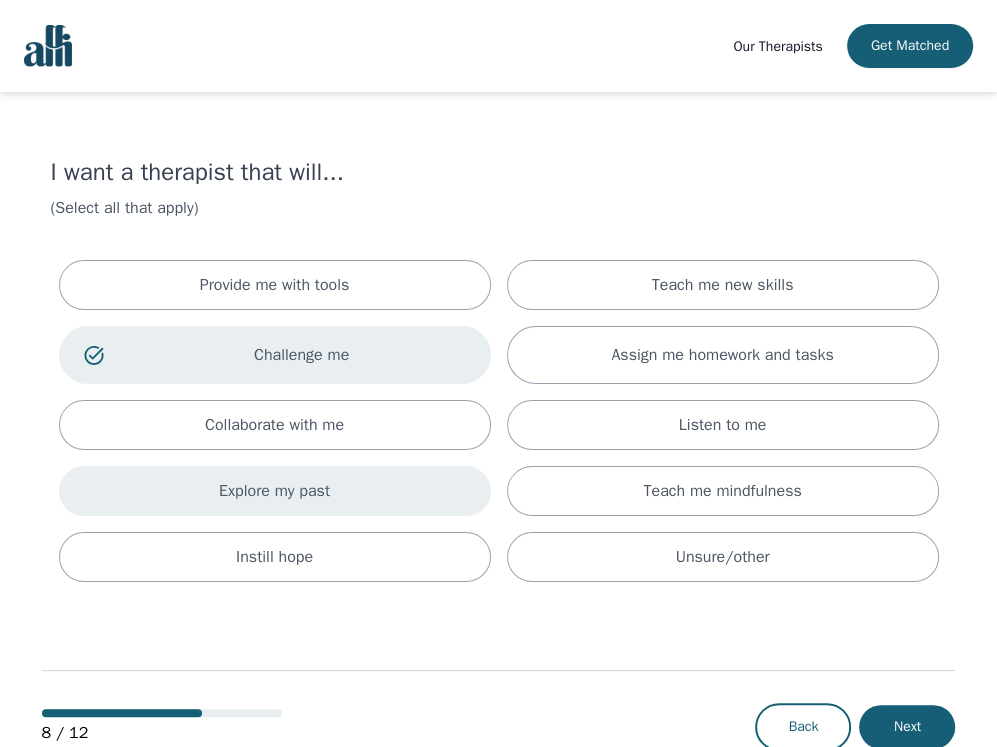 click on "Explore my past" at bounding box center (275, 491) 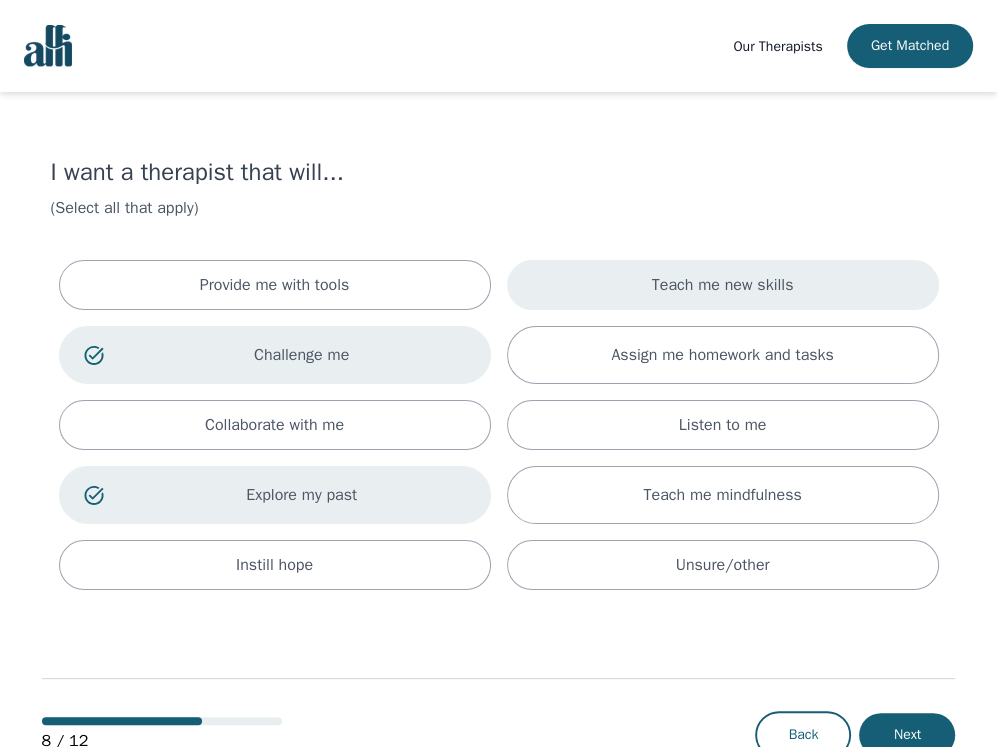 click on "Teach me new skills" at bounding box center [723, 285] 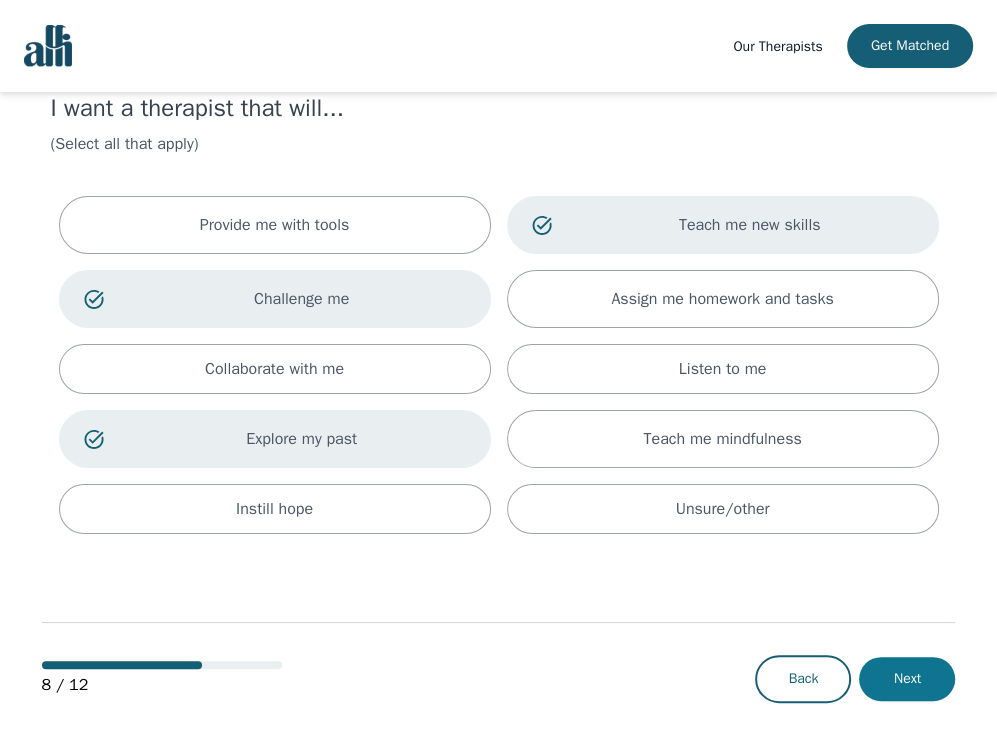 click on "Next" at bounding box center [907, 679] 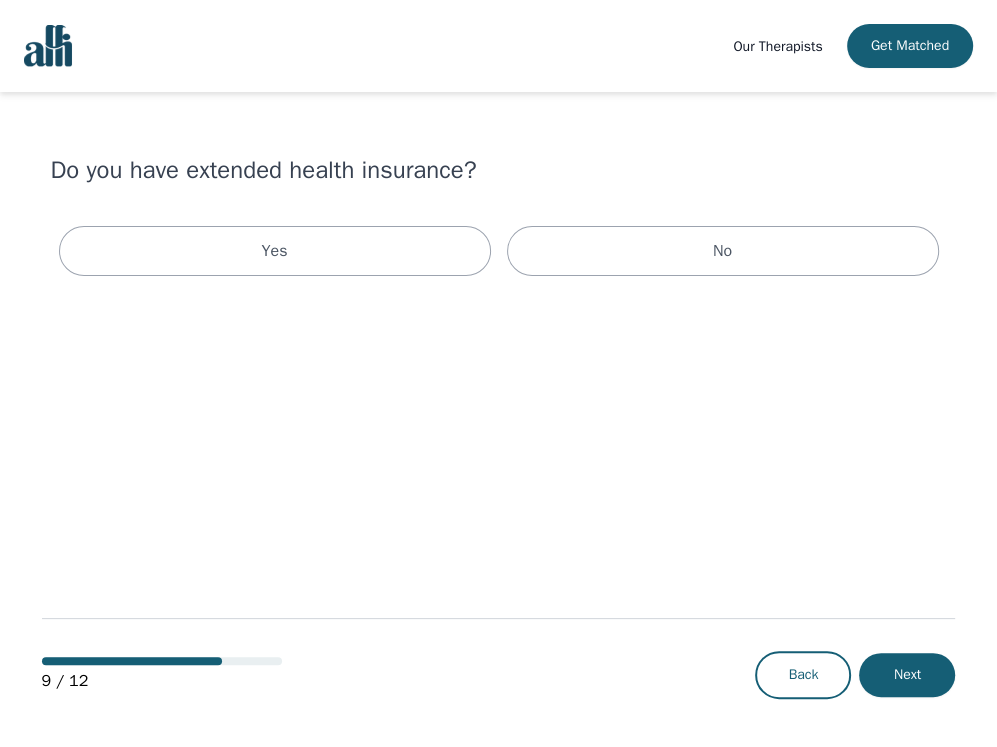scroll, scrollTop: 0, scrollLeft: 0, axis: both 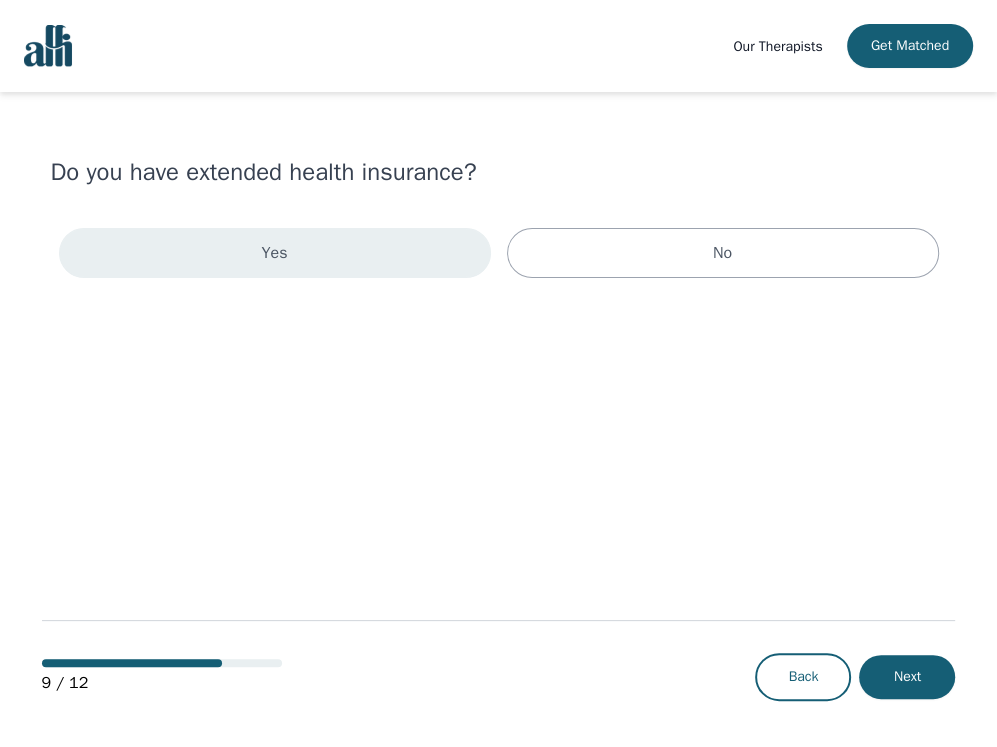 click on "Yes" at bounding box center [275, 253] 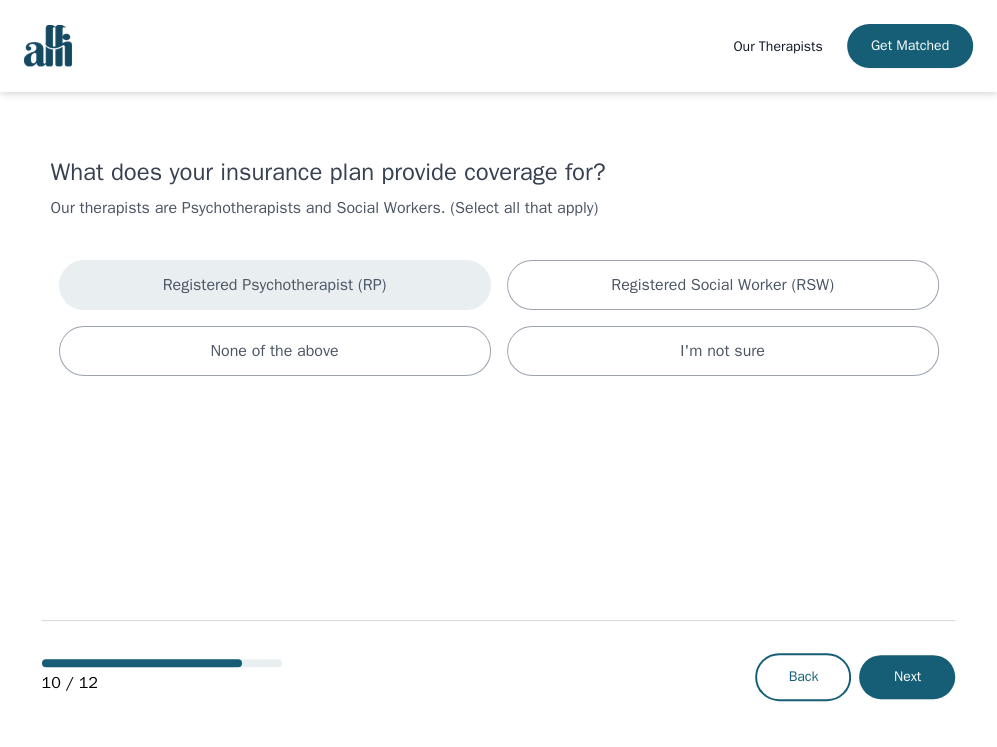 click on "Registered Psychotherapist (RP)" at bounding box center (275, 285) 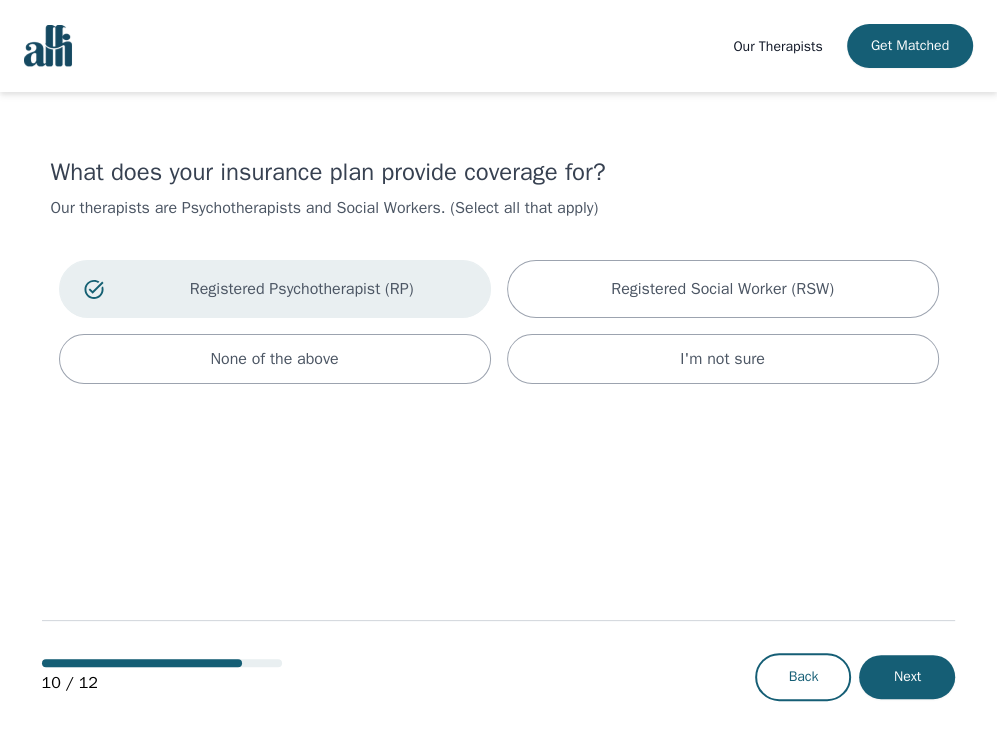 drag, startPoint x: 896, startPoint y: 681, endPoint x: 904, endPoint y: 595, distance: 86.37129 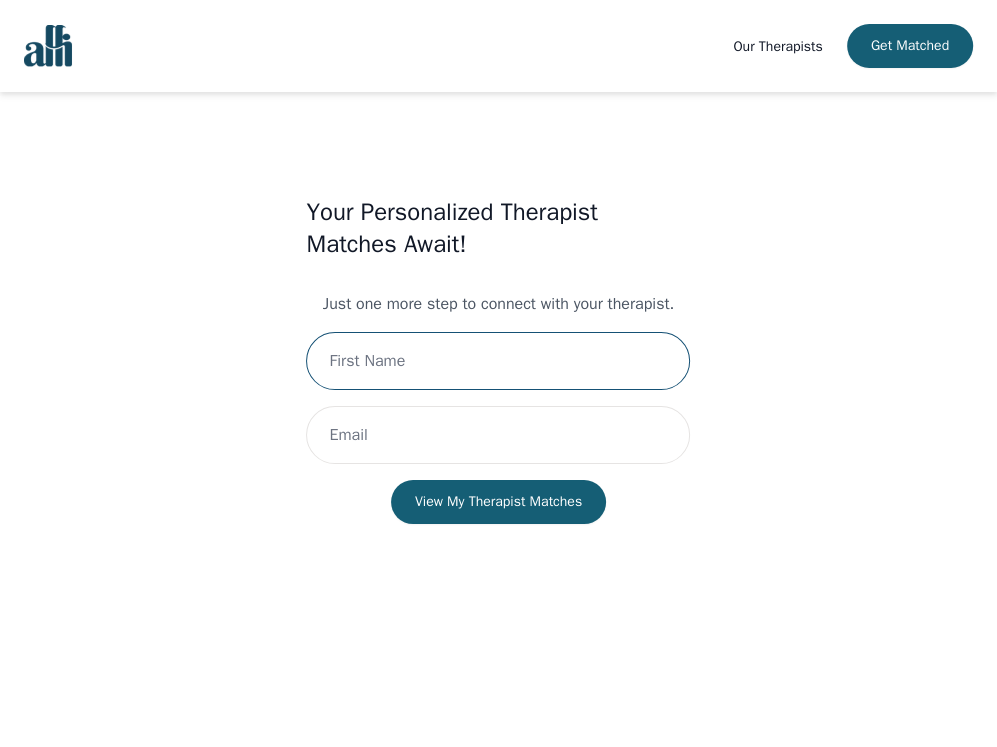 click at bounding box center (498, 361) 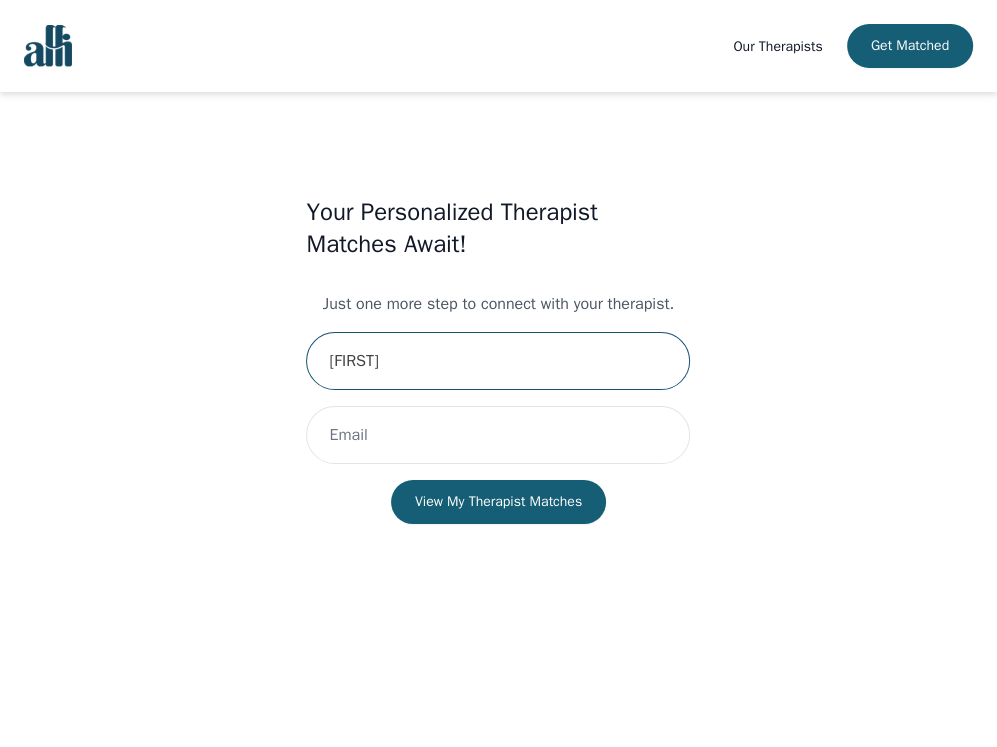 type on "[FIRST]" 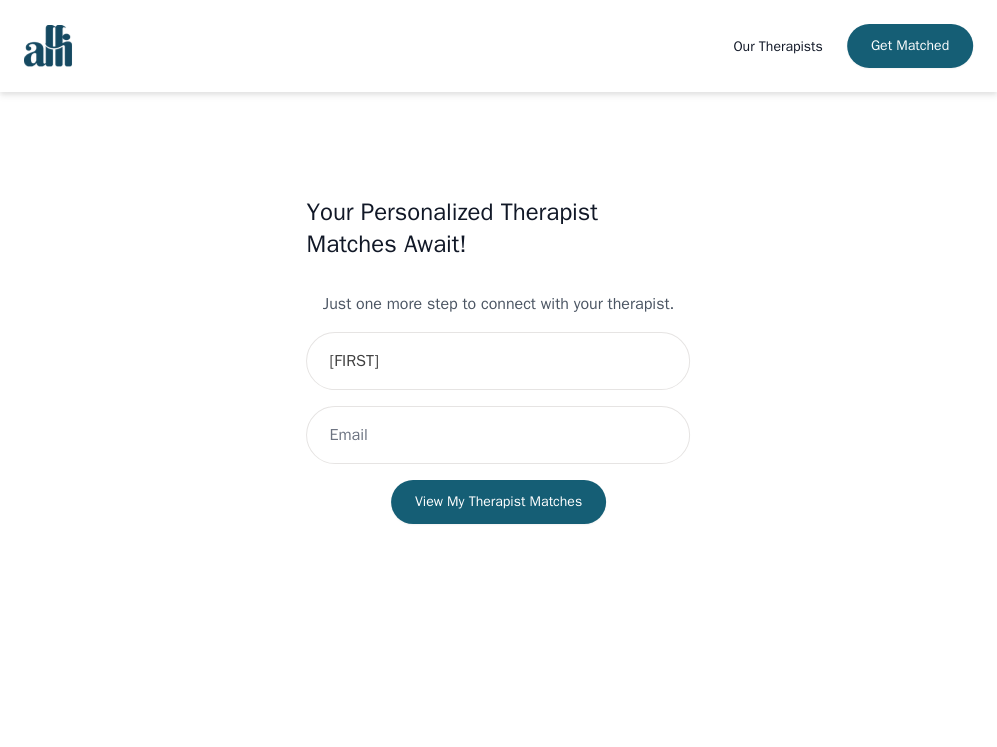 click on "Your Personalized Therapist Matches Await! Just one more step to connect with your therapist. [FIRST] View My Therapist Matches" at bounding box center (498, 380) 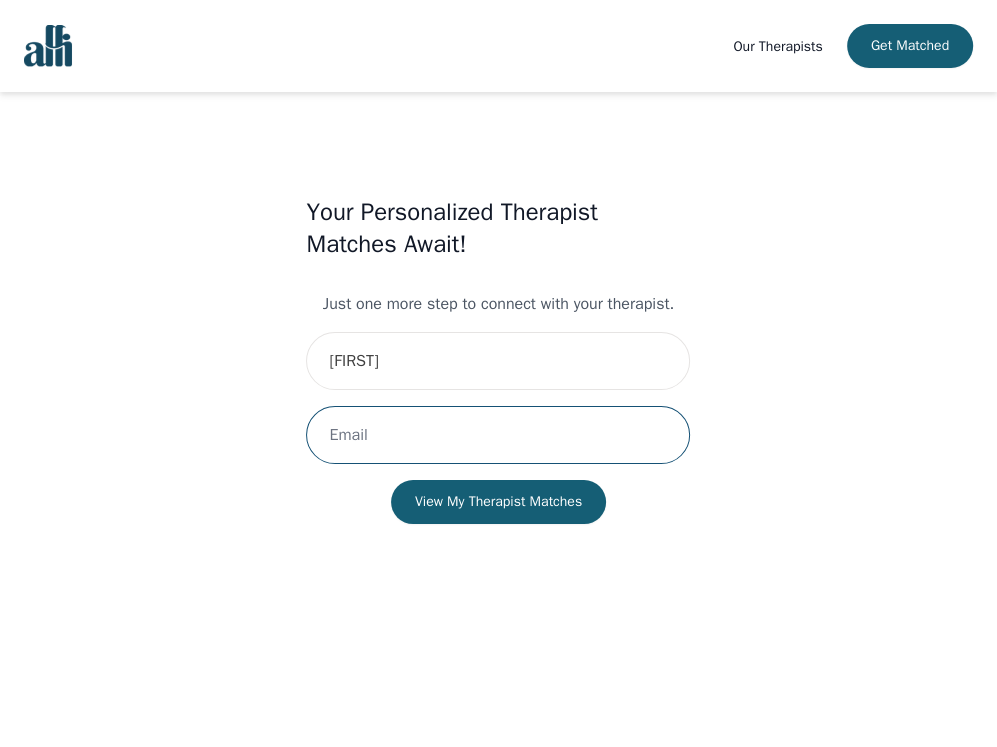 click at bounding box center [498, 435] 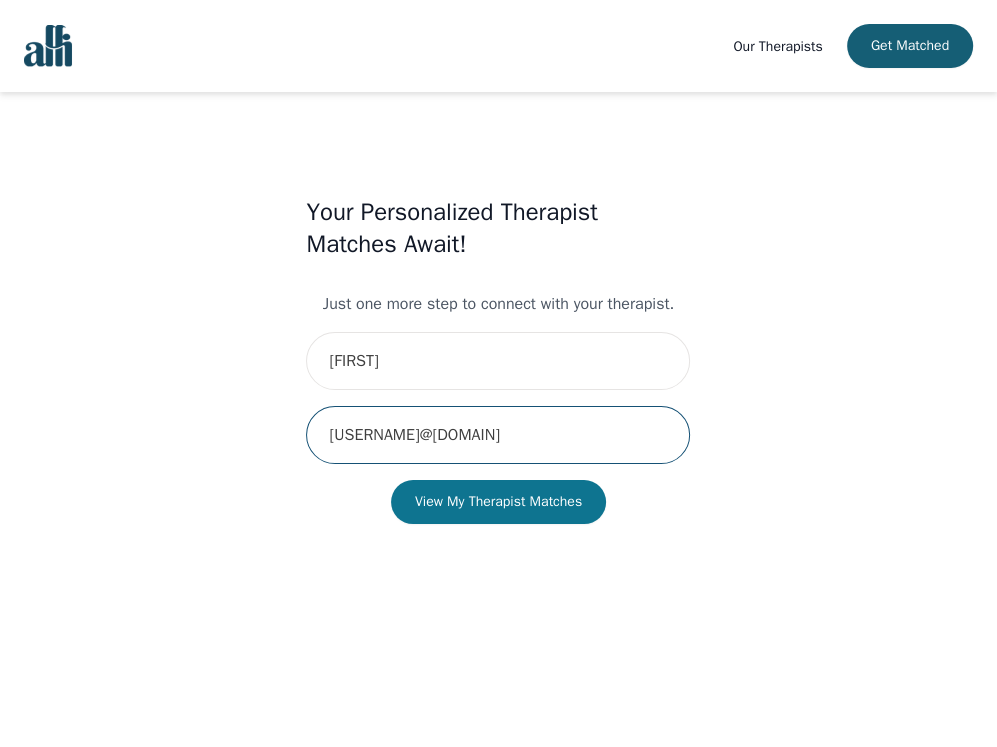 type on "[USERNAME]@[DOMAIN]" 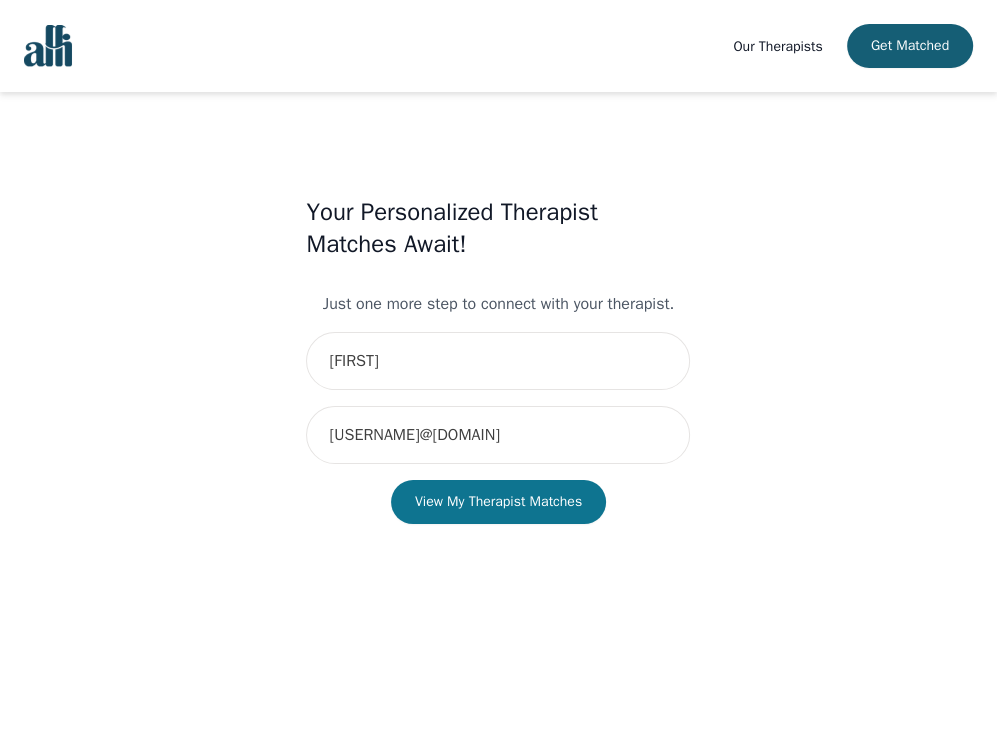 click on "View My Therapist Matches" at bounding box center (498, 502) 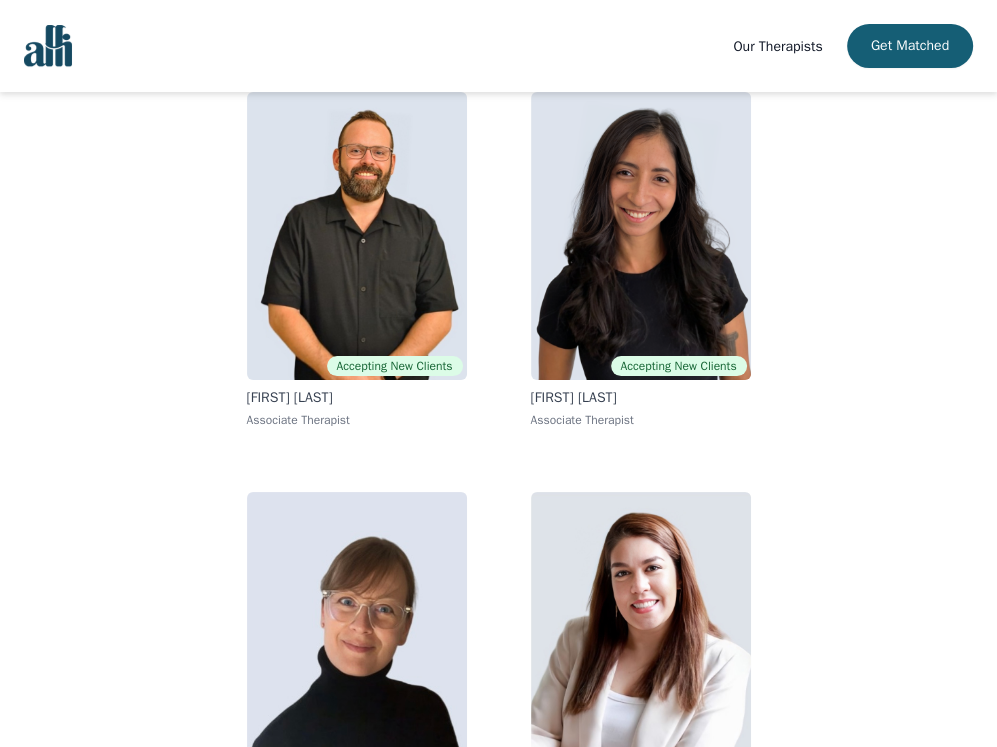 scroll, scrollTop: 296, scrollLeft: 0, axis: vertical 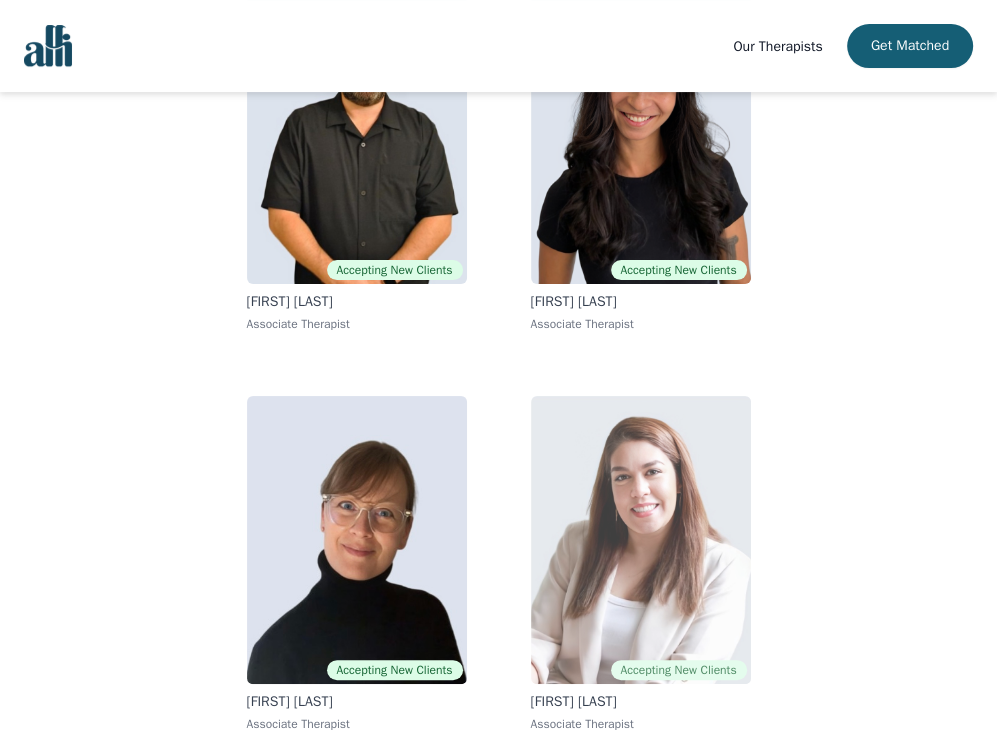 click at bounding box center [641, 540] 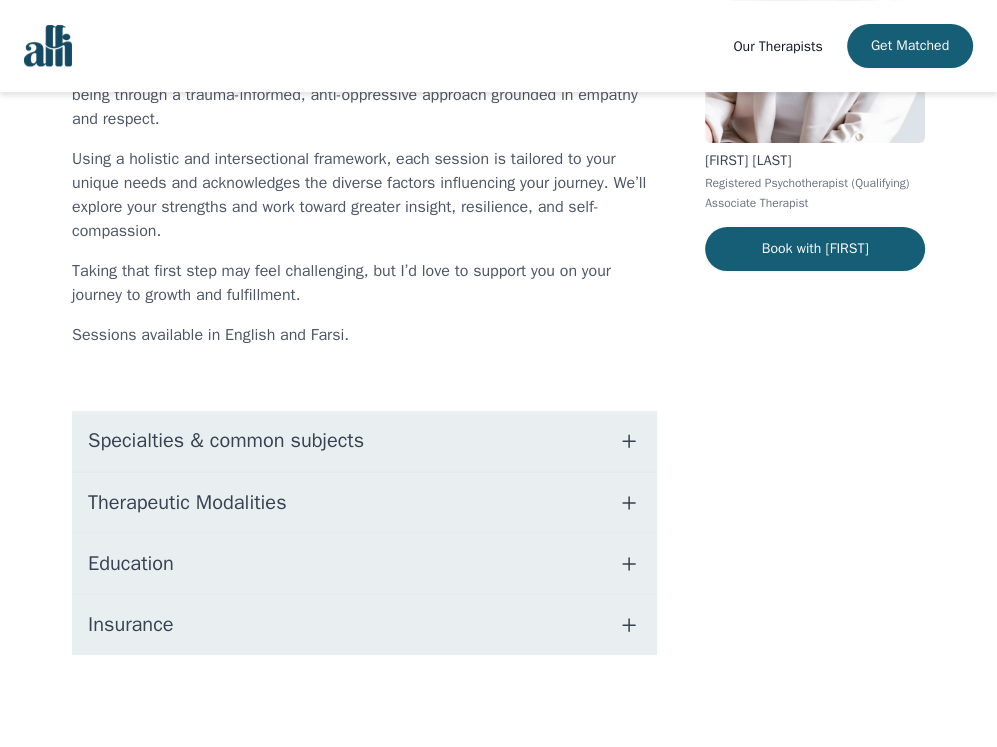 scroll, scrollTop: 288, scrollLeft: 0, axis: vertical 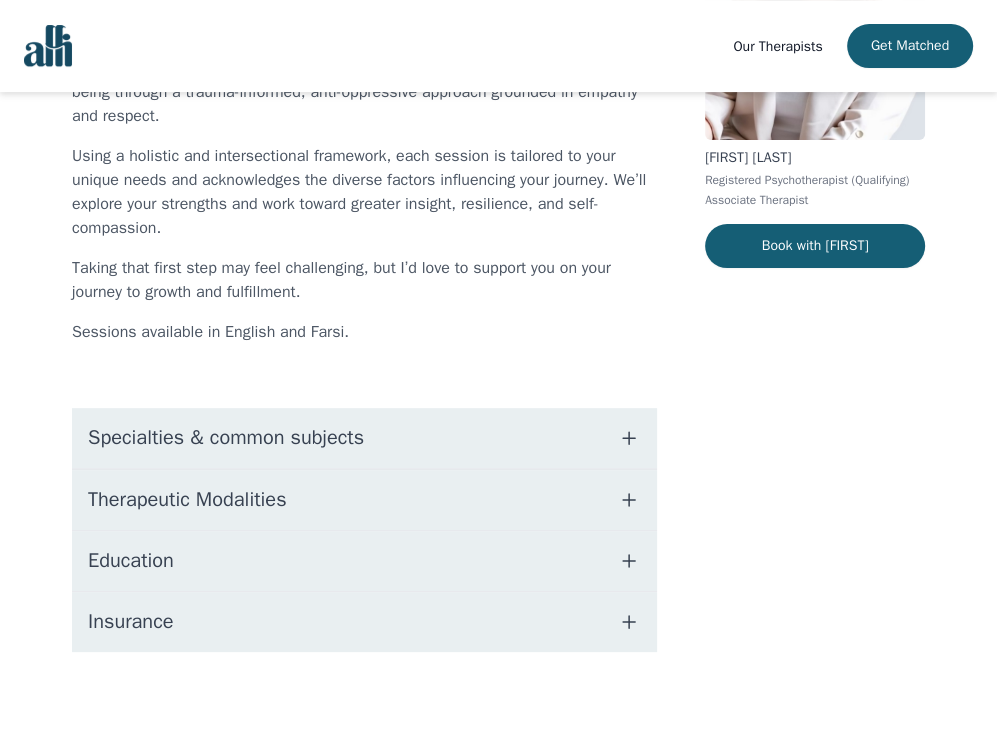 click on "Insurance" at bounding box center [364, 622] 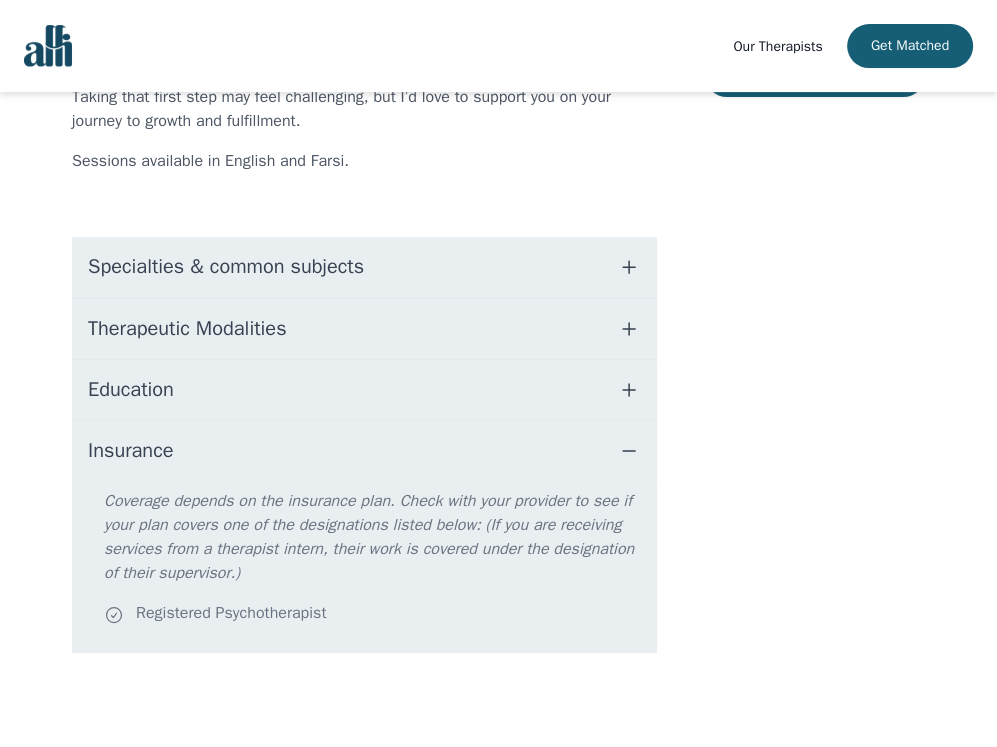 scroll, scrollTop: 460, scrollLeft: 0, axis: vertical 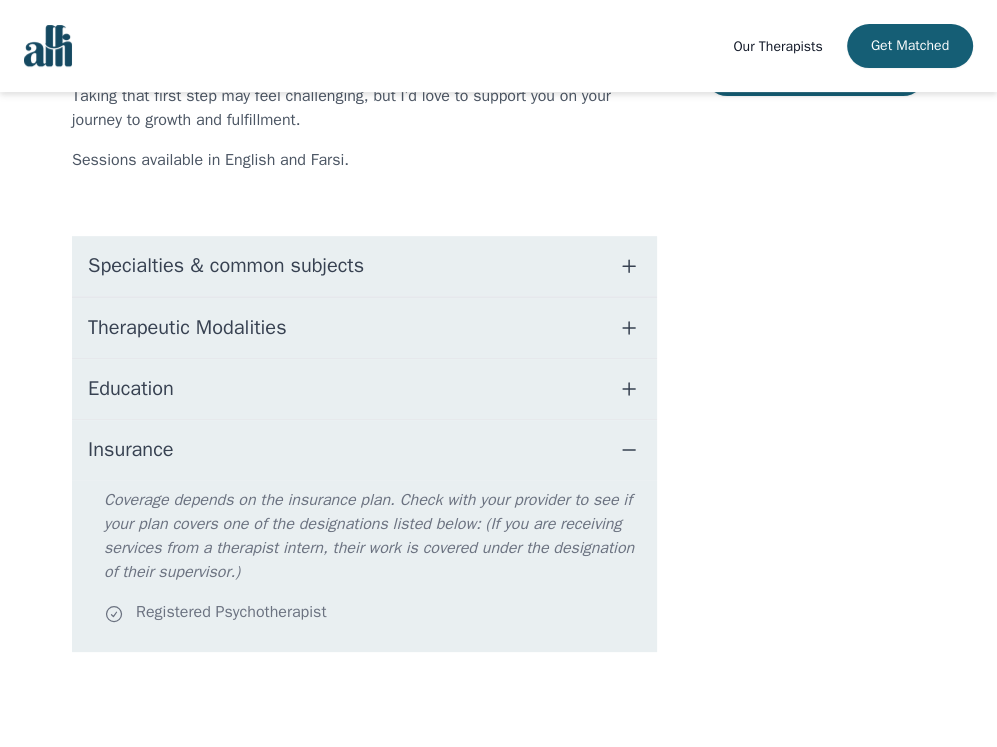click 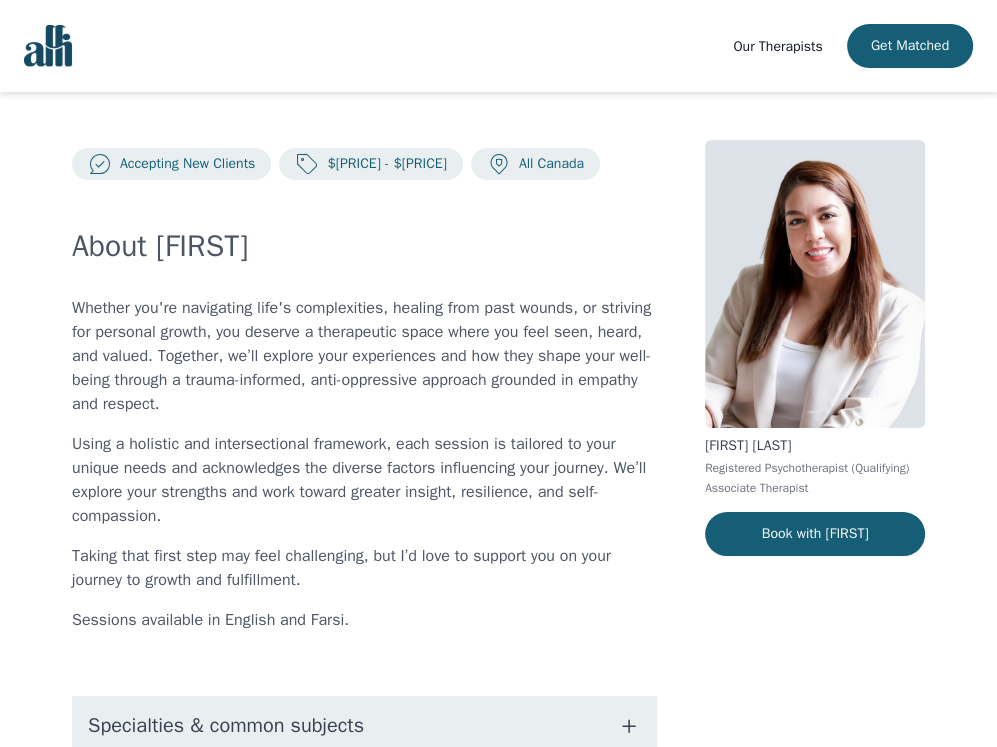 scroll, scrollTop: 288, scrollLeft: 0, axis: vertical 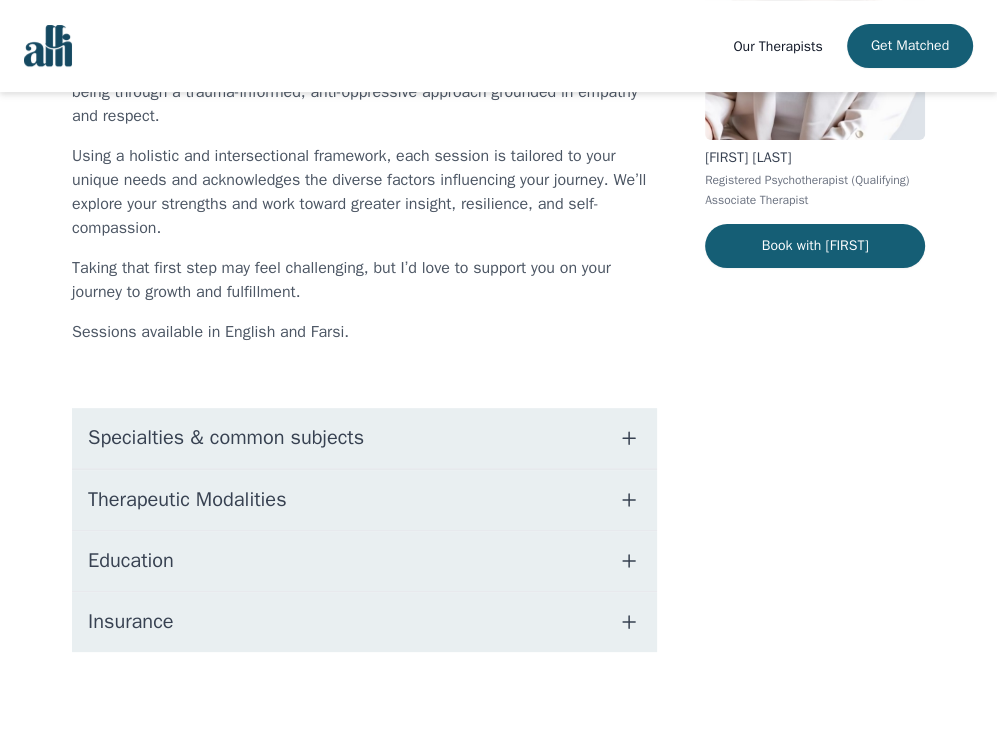 click on "Specialties & common subjects" at bounding box center [226, 438] 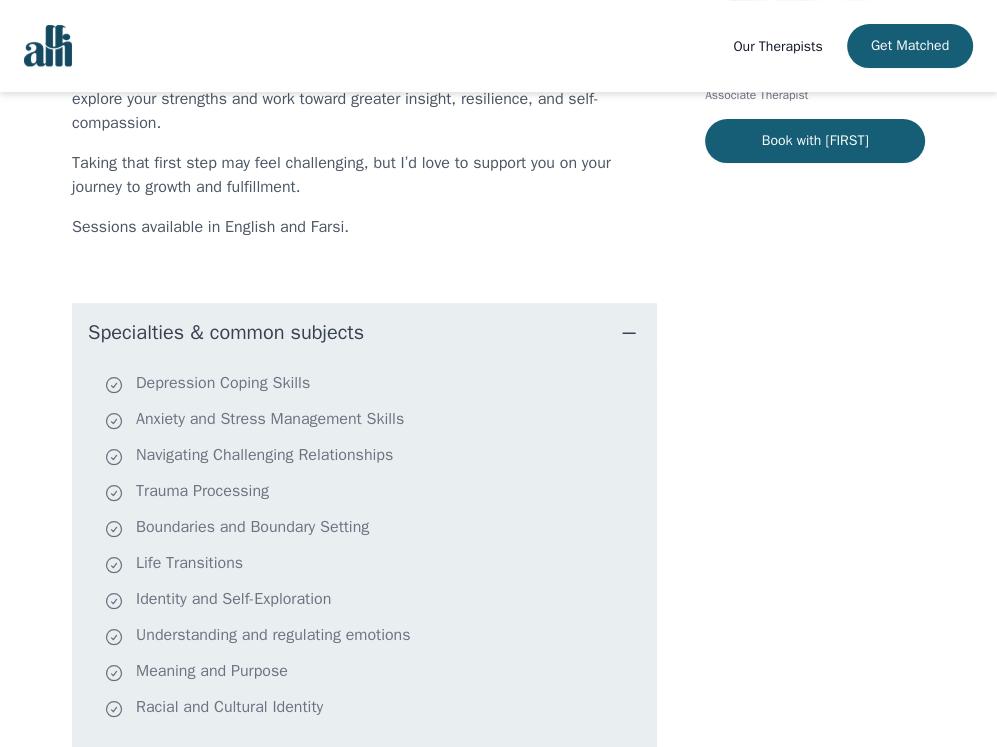 scroll, scrollTop: 488, scrollLeft: 0, axis: vertical 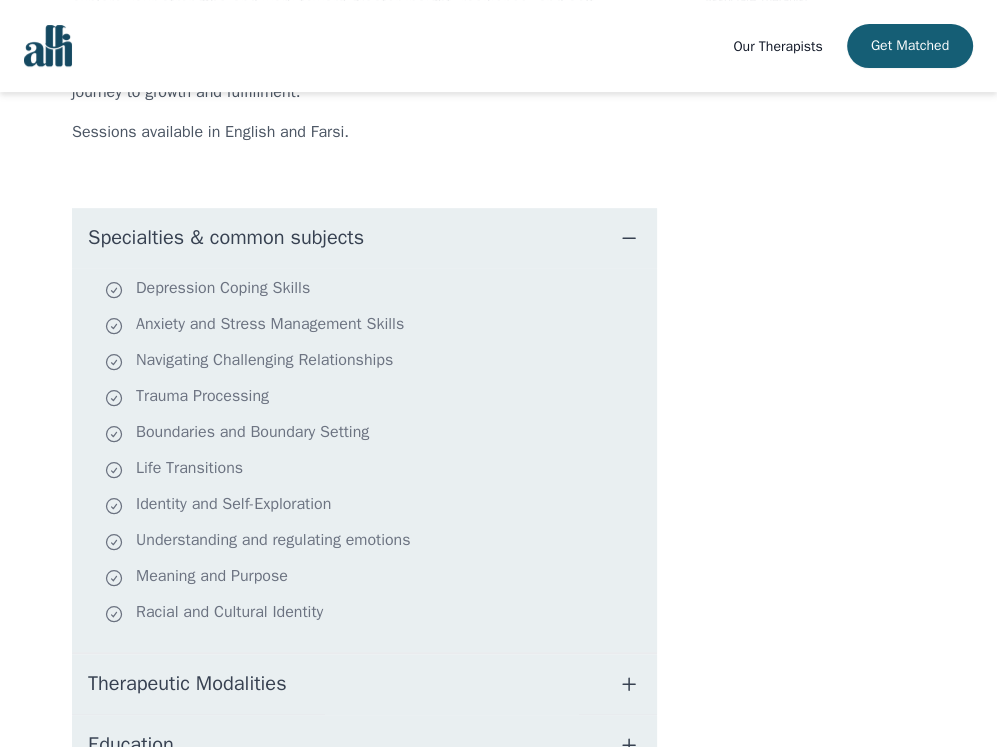 click on "Specialties & common subjects" at bounding box center [364, 238] 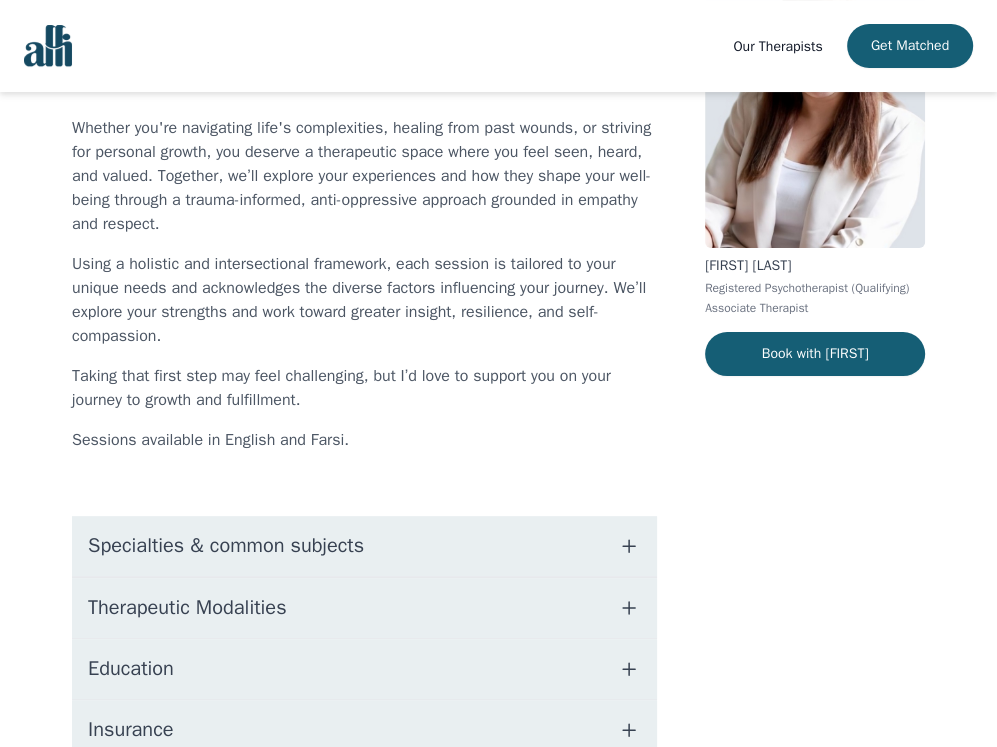 scroll, scrollTop: 0, scrollLeft: 0, axis: both 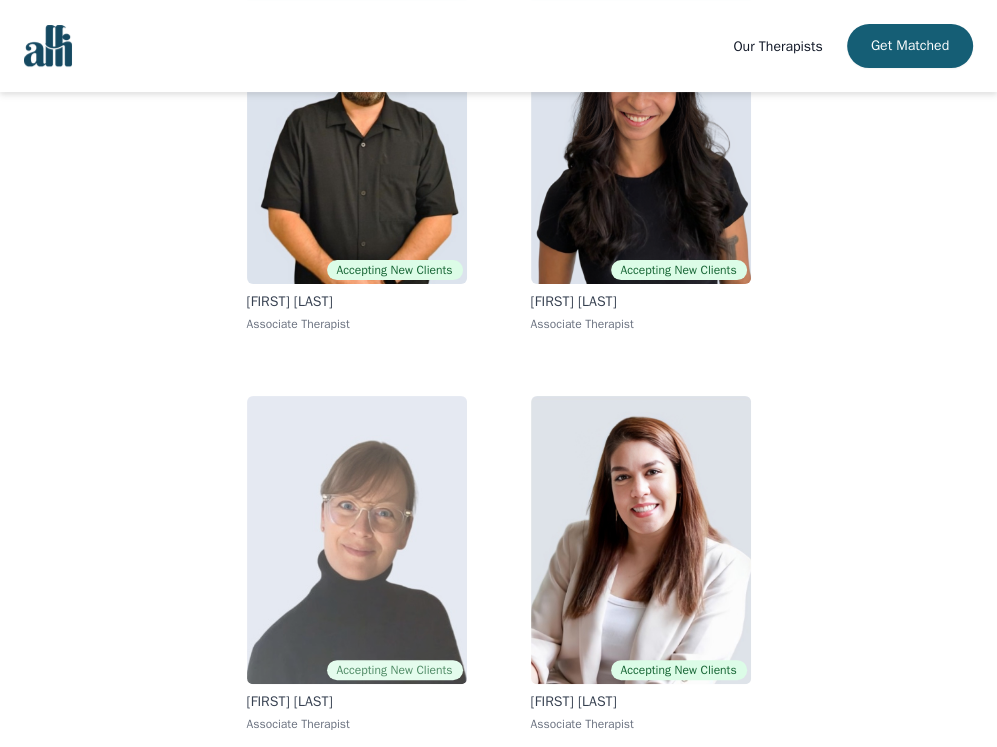 click at bounding box center [357, 540] 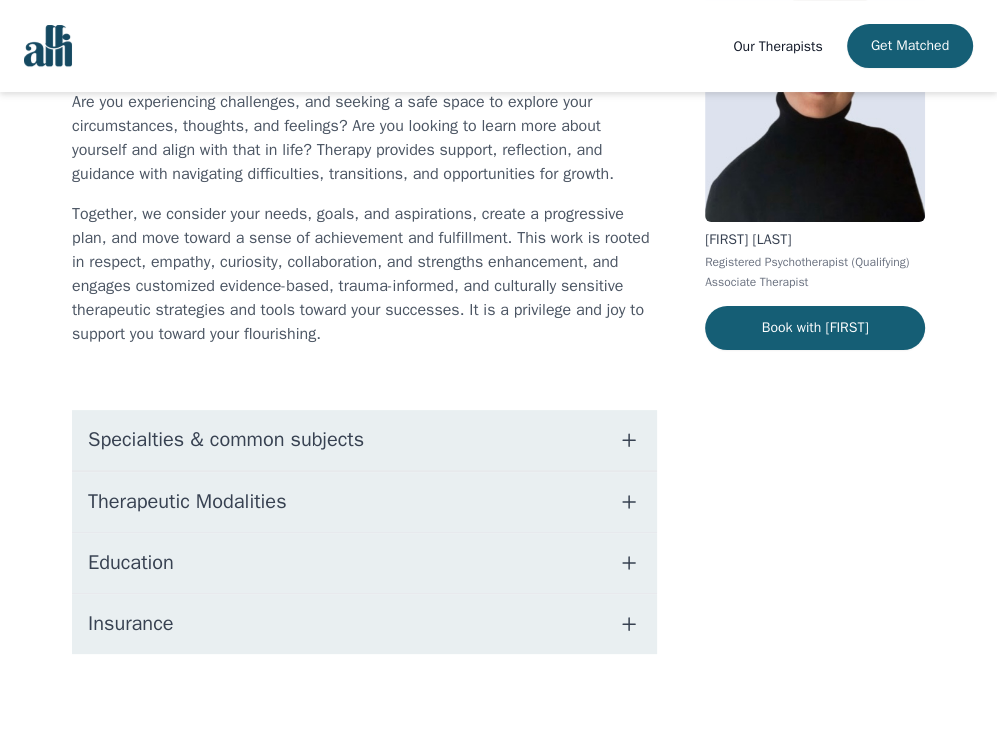 scroll, scrollTop: 208, scrollLeft: 0, axis: vertical 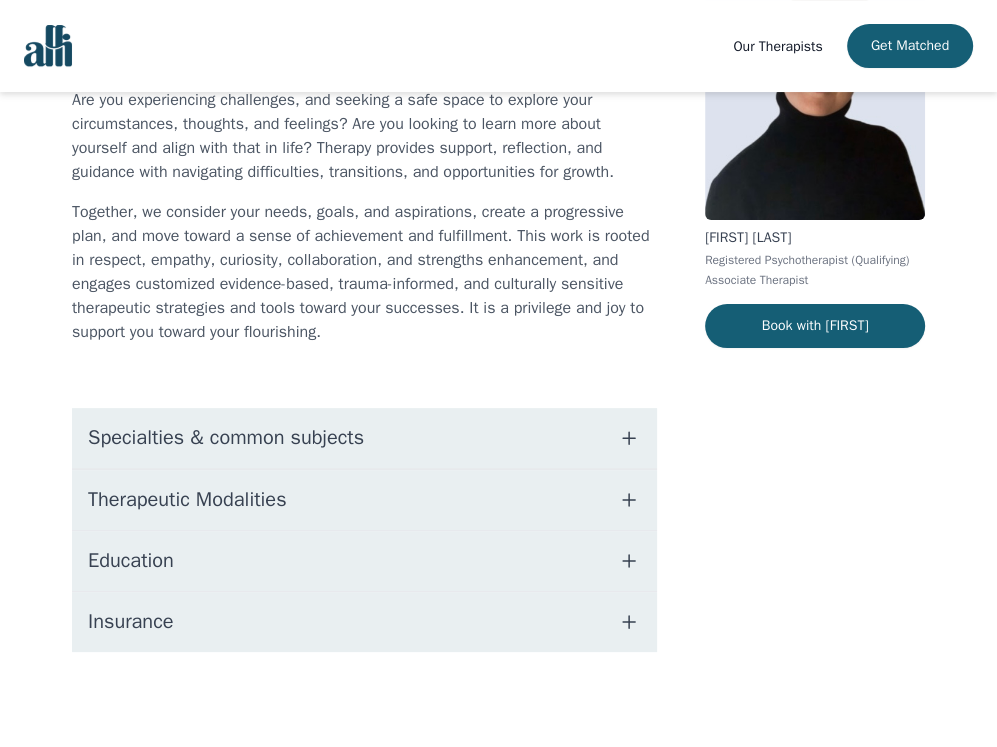 click on "Specialties & common subjects" at bounding box center [364, 438] 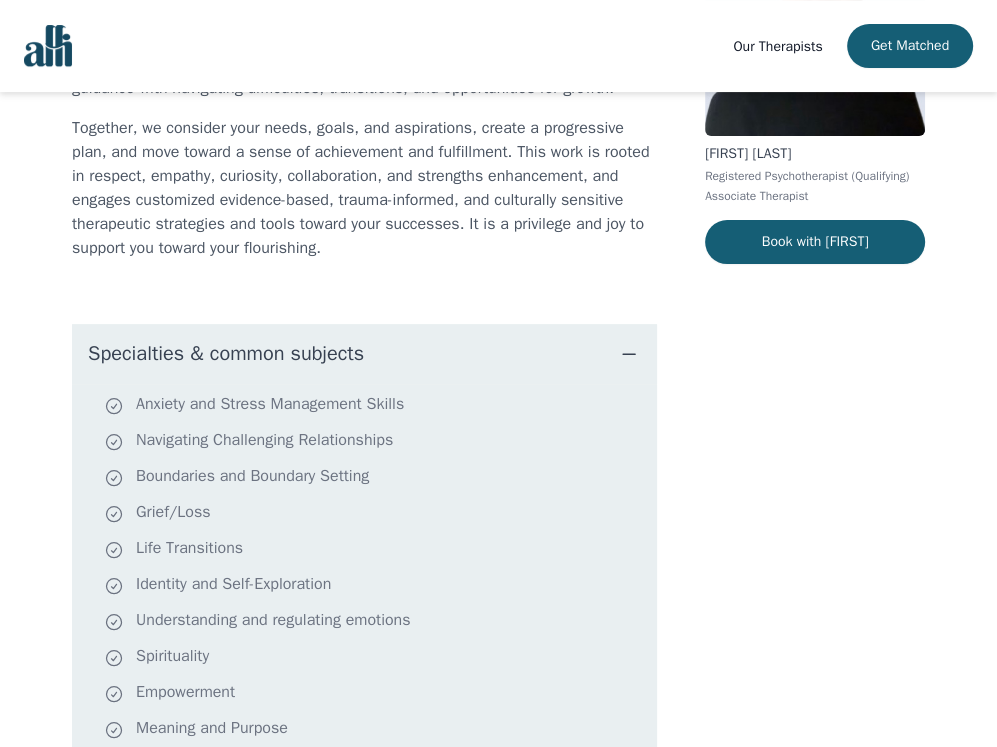 scroll, scrollTop: 408, scrollLeft: 0, axis: vertical 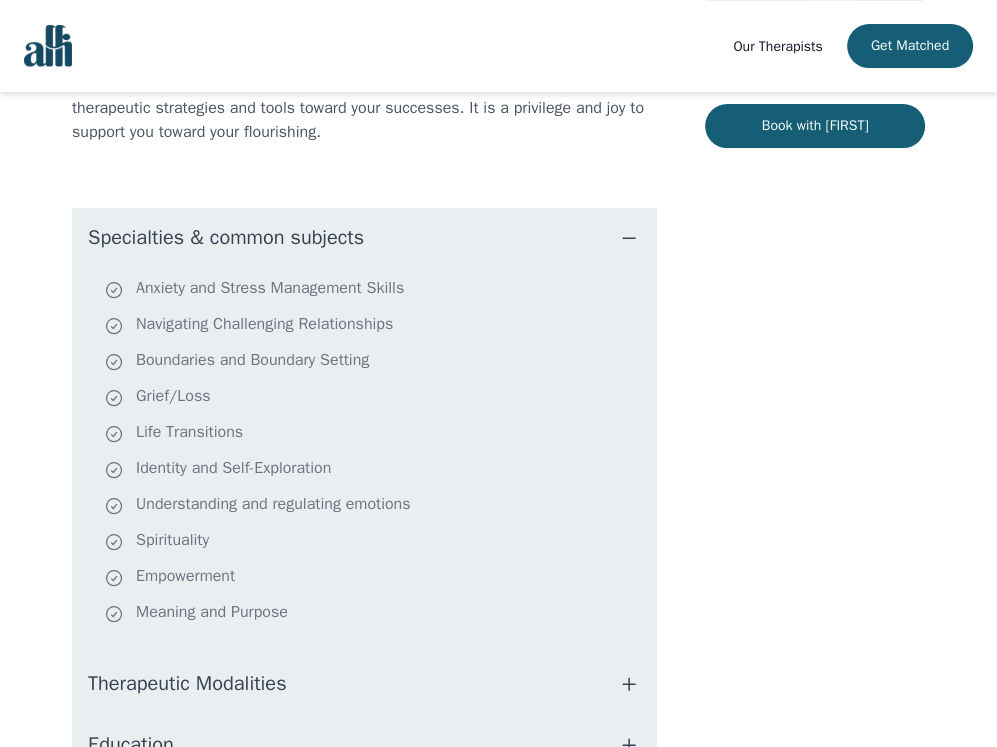 click on "Specialties & common subjects" at bounding box center [364, 238] 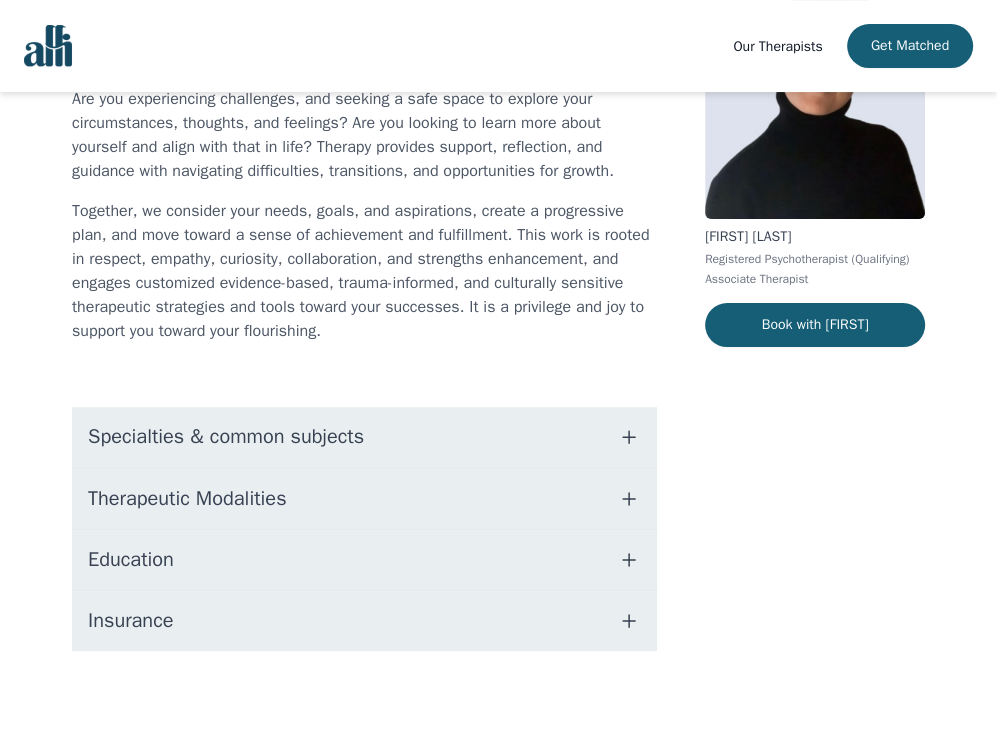 scroll, scrollTop: 208, scrollLeft: 0, axis: vertical 